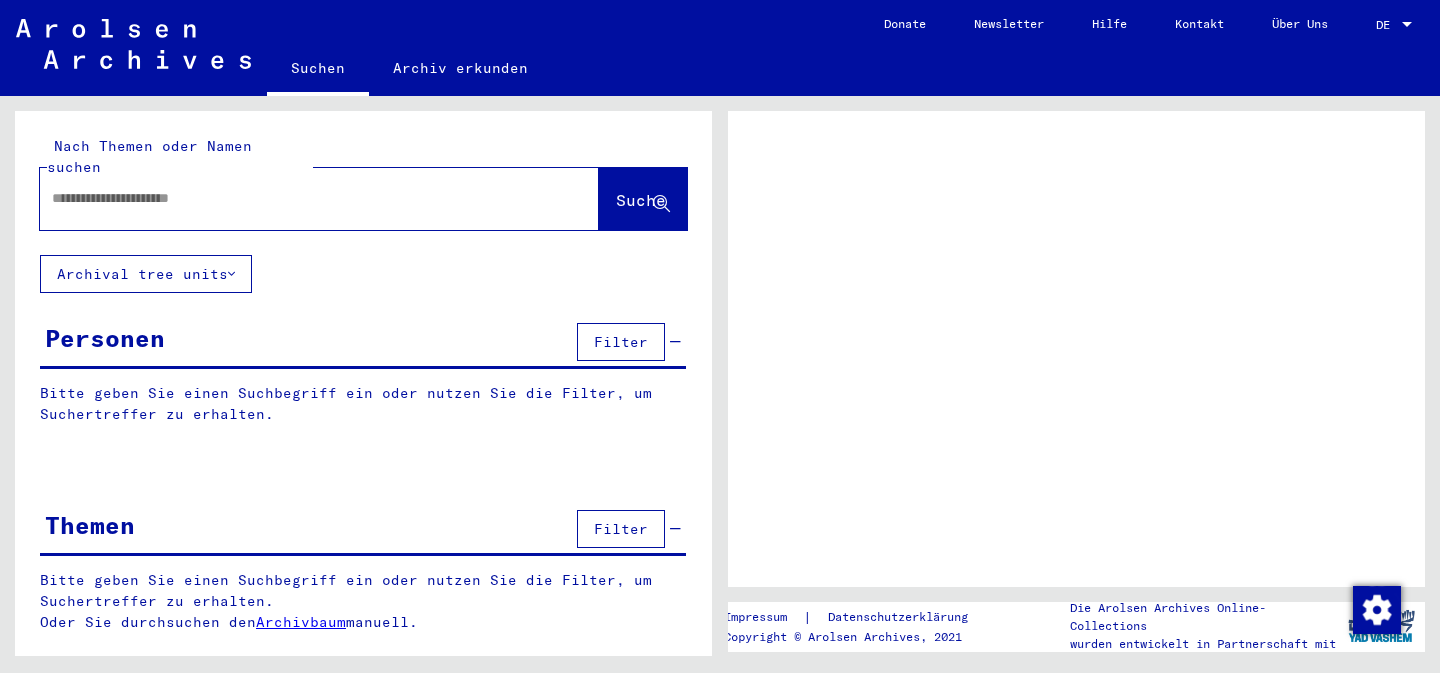 scroll, scrollTop: 0, scrollLeft: 0, axis: both 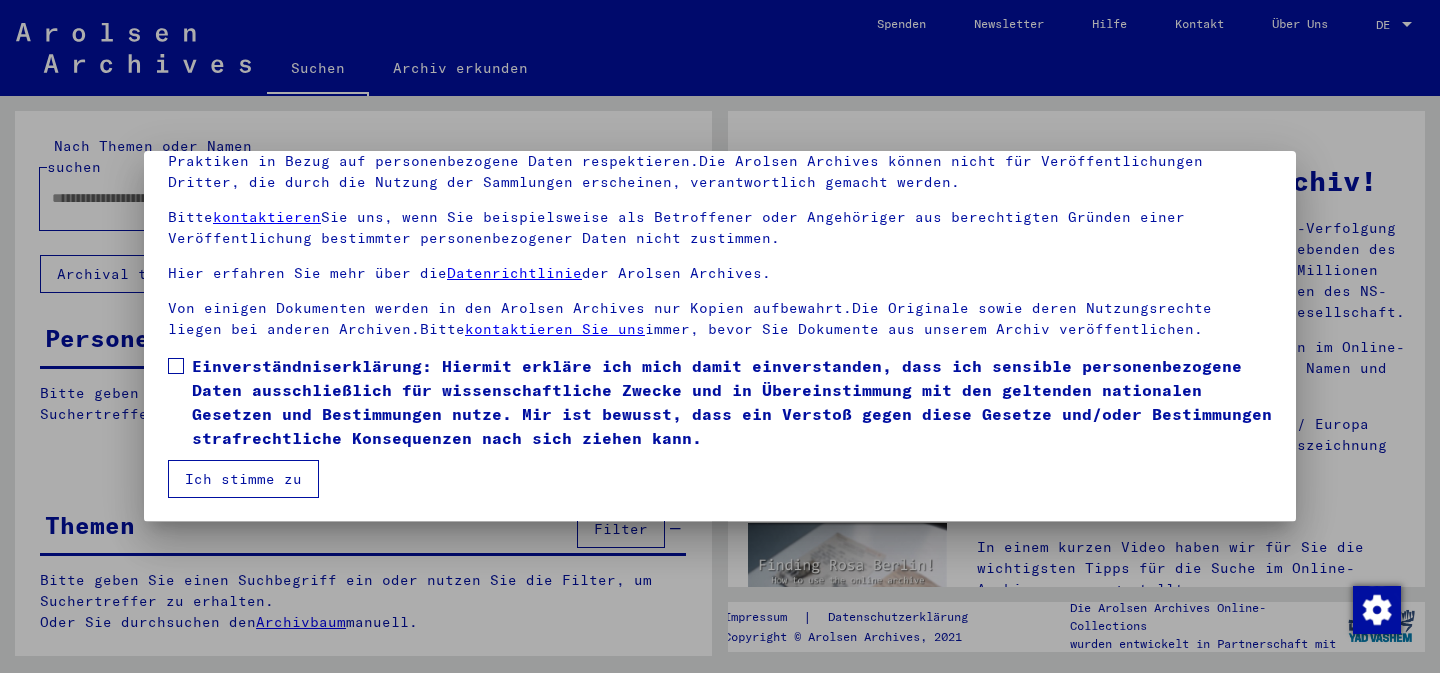 click on "Einverständniserklärung: Hiermit erkläre ich mich damit einverstanden, dass ich sensible personenbezogene Daten ausschließlich für wissenschaftliche Zwecke und in Übereinstimmung mit den geltenden nationalen Gesetzen und Bestimmungen nutze. Mir ist bewusst, dass ein Verstoß gegen diese Gesetze und/oder Bestimmungen strafrechtliche Konsequenzen nach sich ziehen kann." at bounding box center [732, 402] 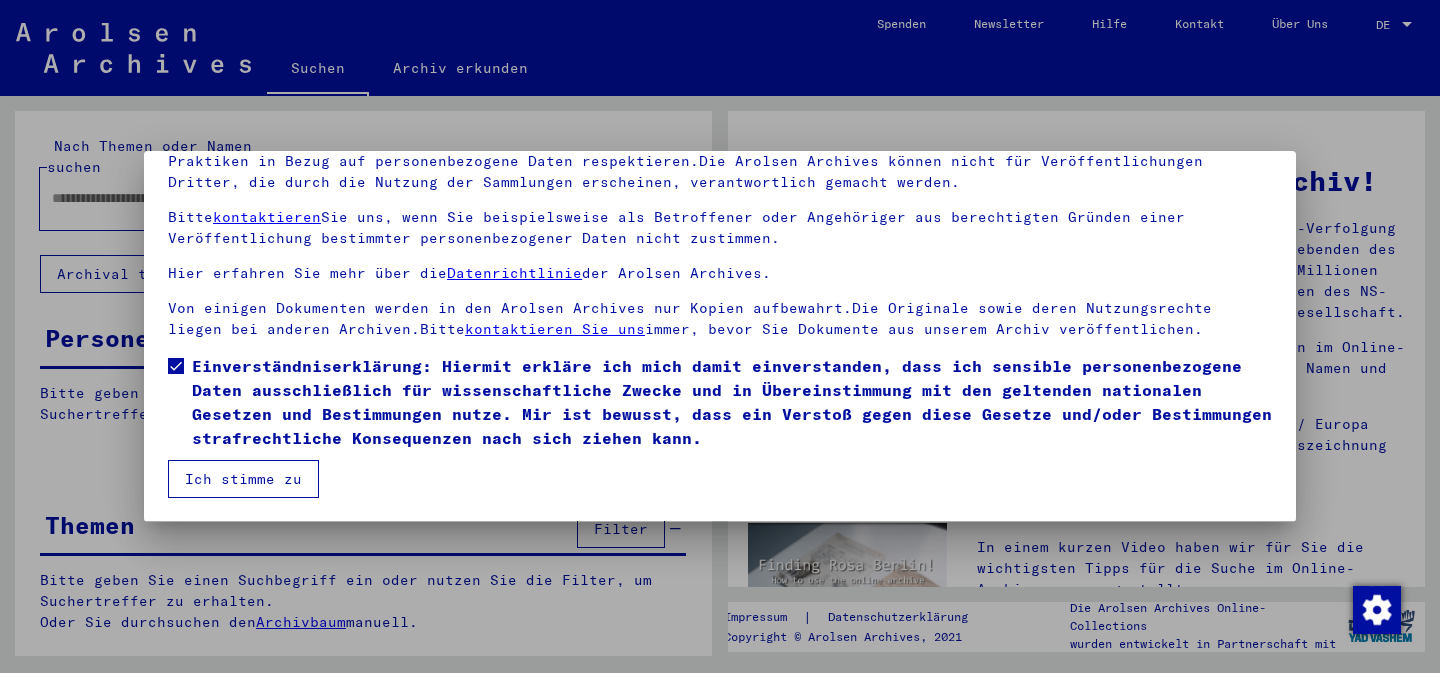 click on "Ich stimme zu" at bounding box center (243, 479) 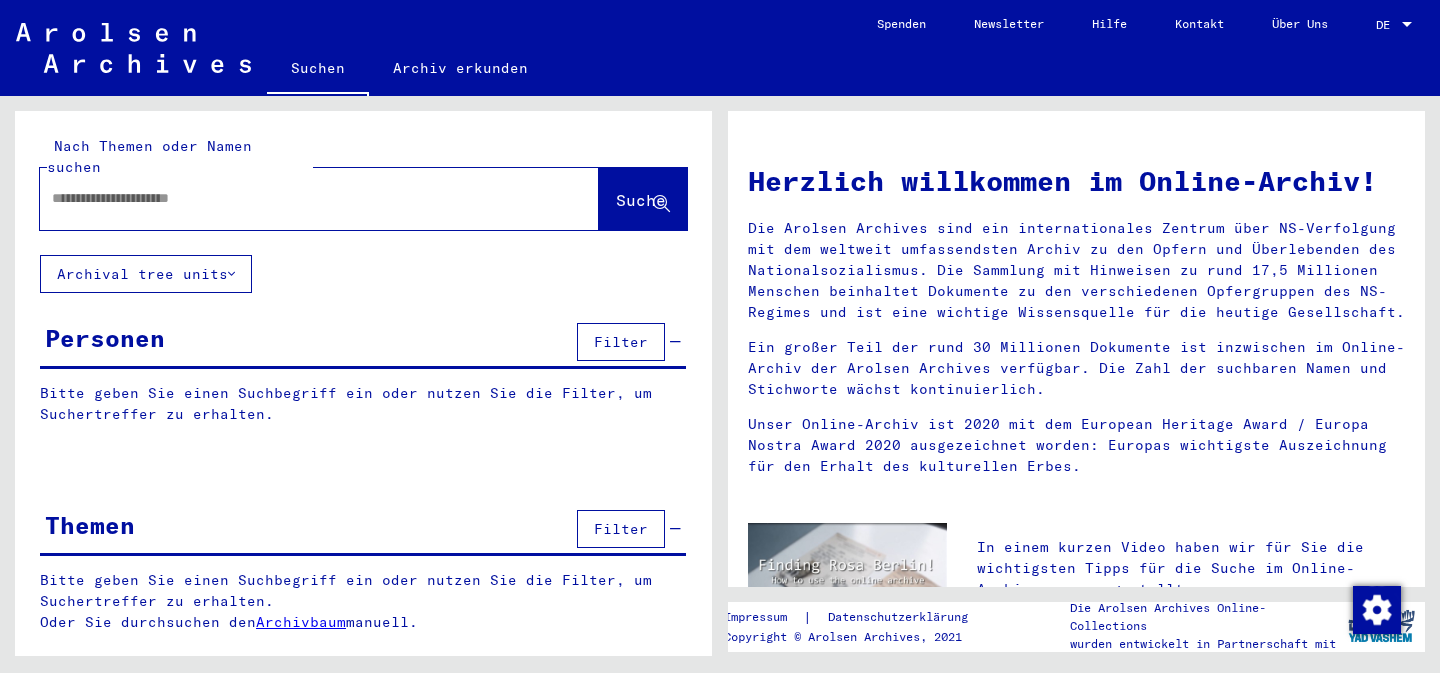 click at bounding box center [295, 198] 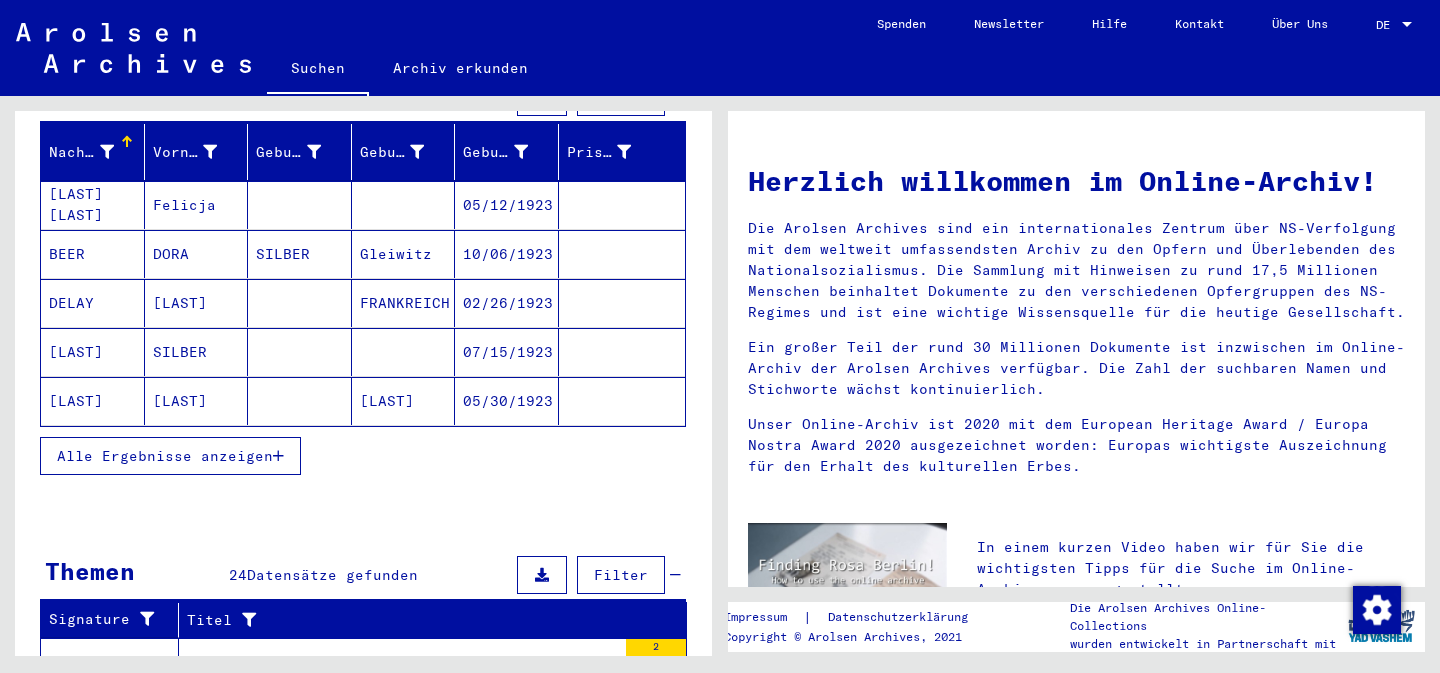 scroll, scrollTop: 270, scrollLeft: 0, axis: vertical 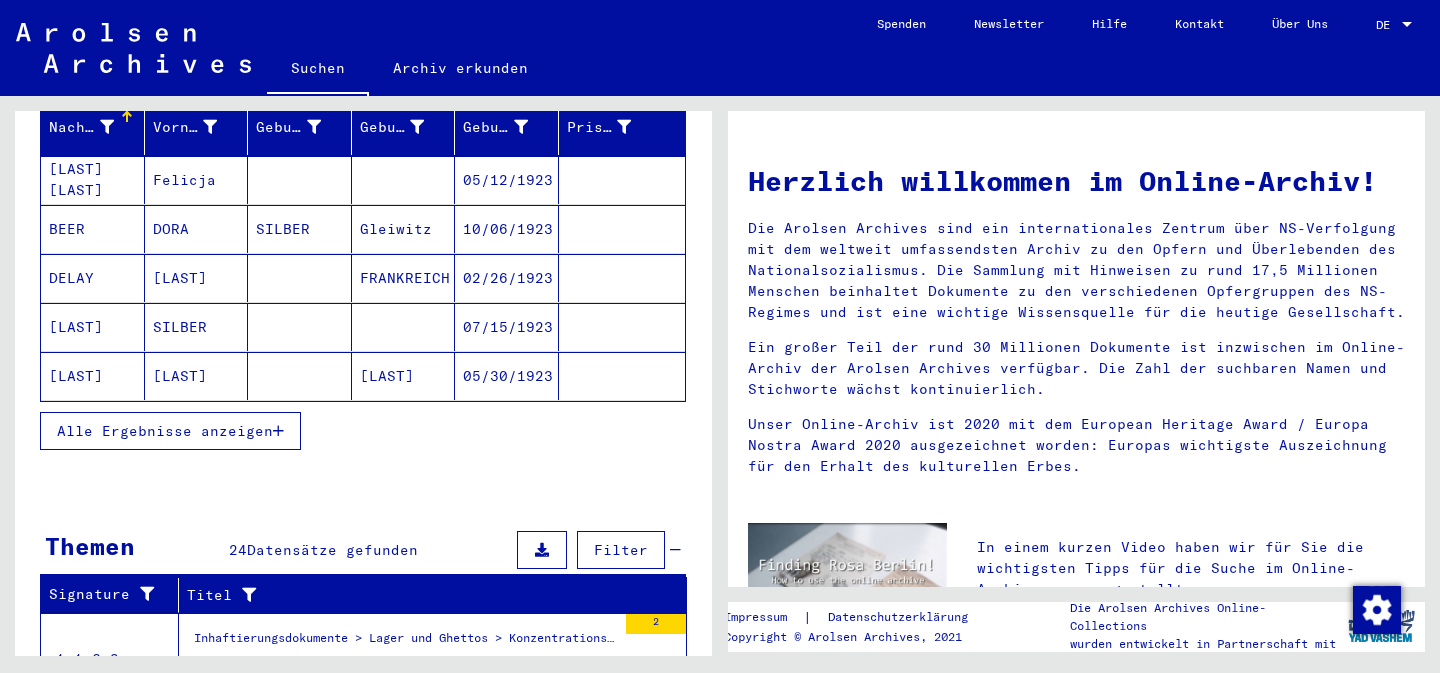 click on "Alle Ergebnisse anzeigen" at bounding box center (170, 431) 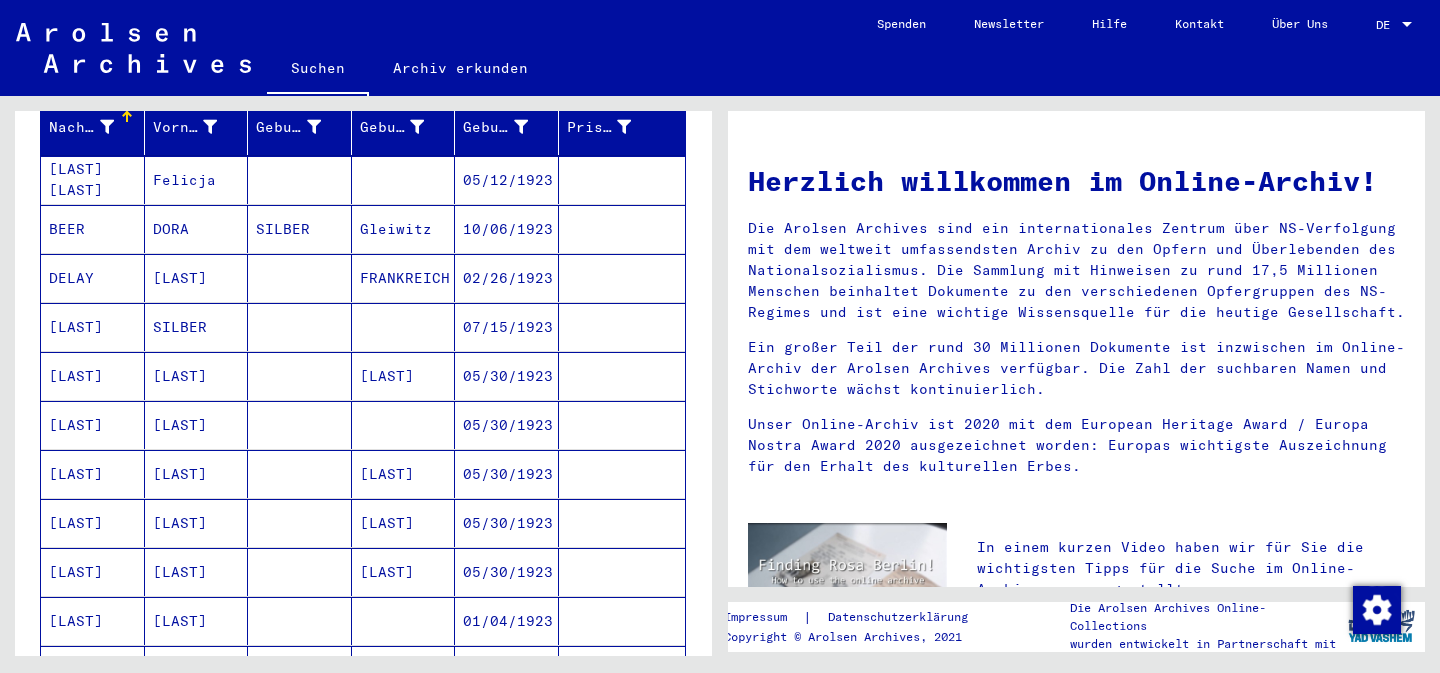 scroll, scrollTop: 0, scrollLeft: 0, axis: both 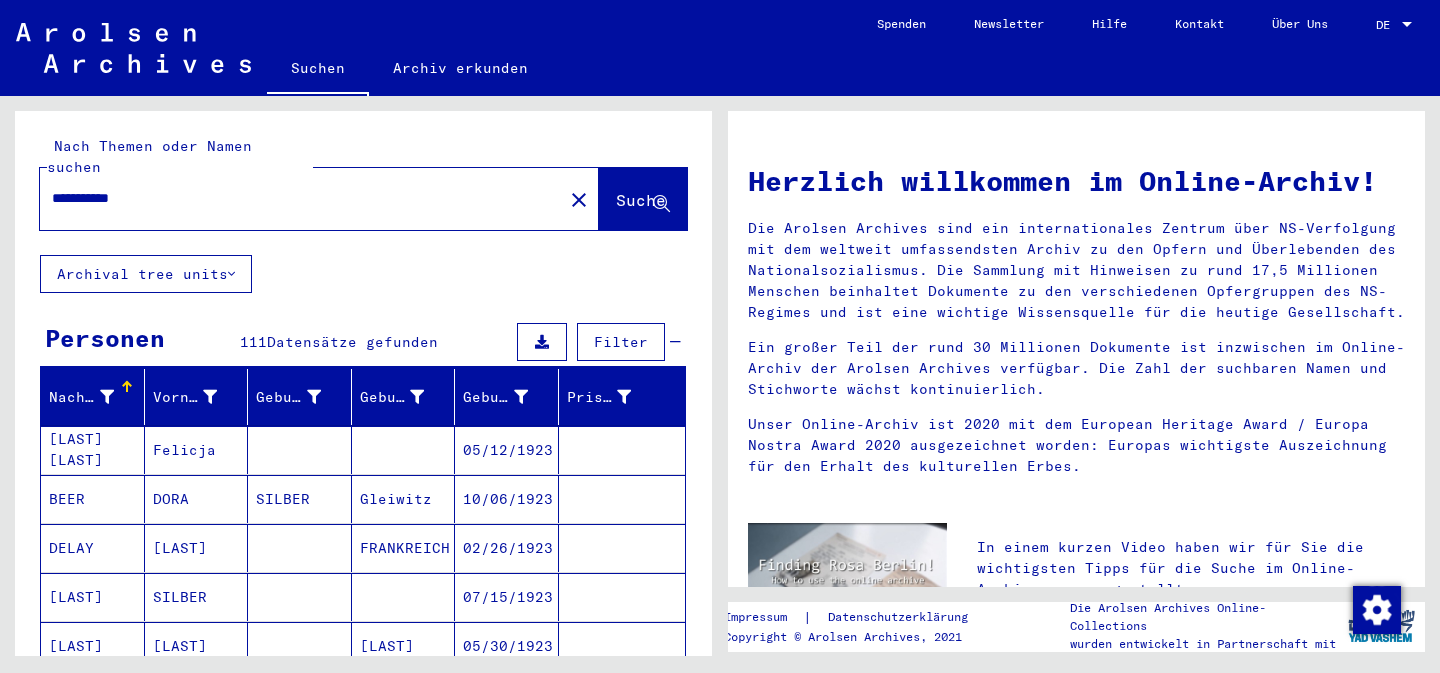click on "**********" at bounding box center (295, 198) 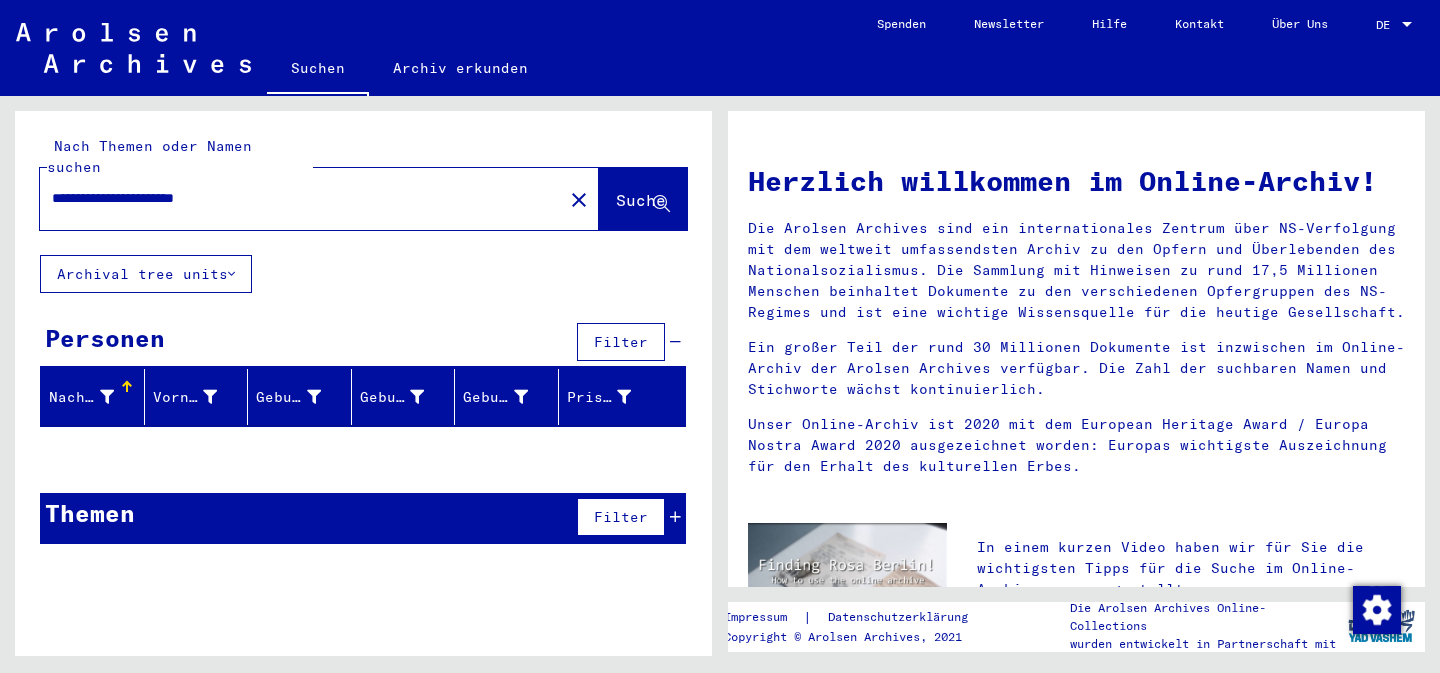 click on "**********" at bounding box center [295, 198] 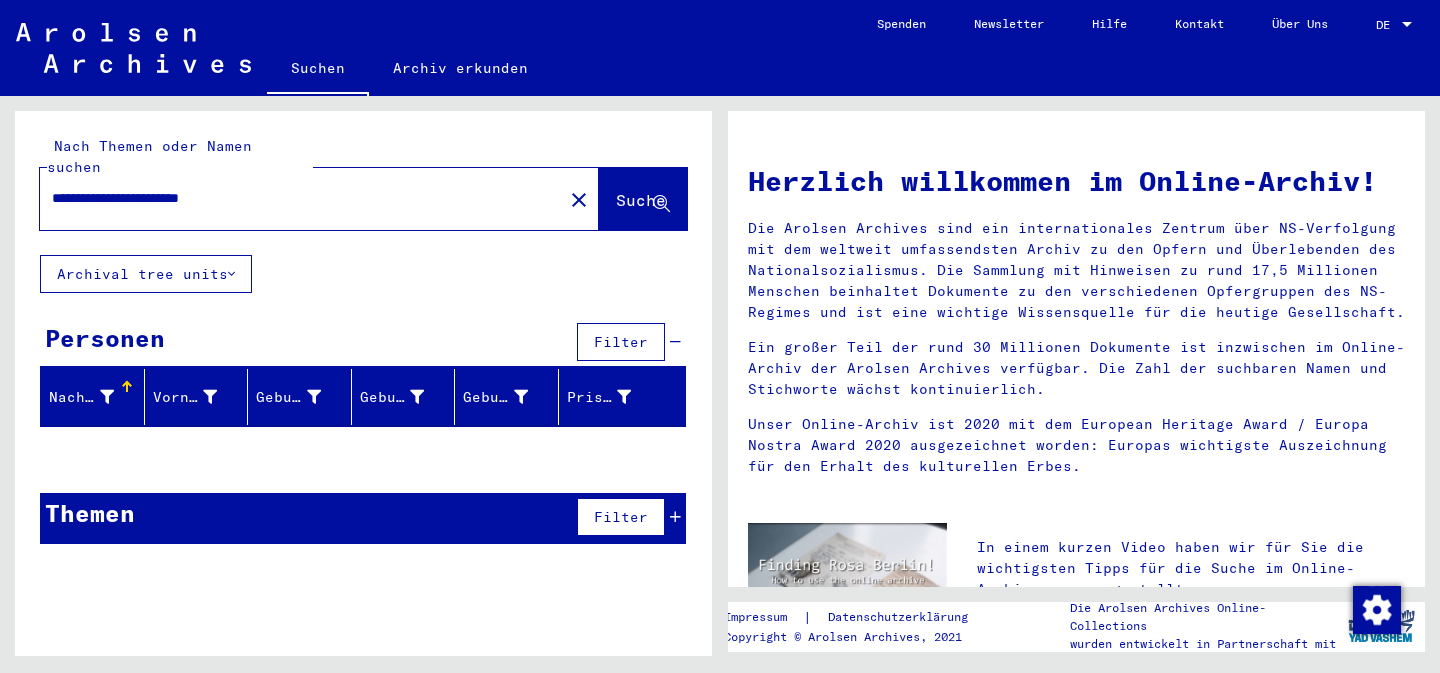 drag, startPoint x: 174, startPoint y: 179, endPoint x: 34, endPoint y: 180, distance: 140.00357 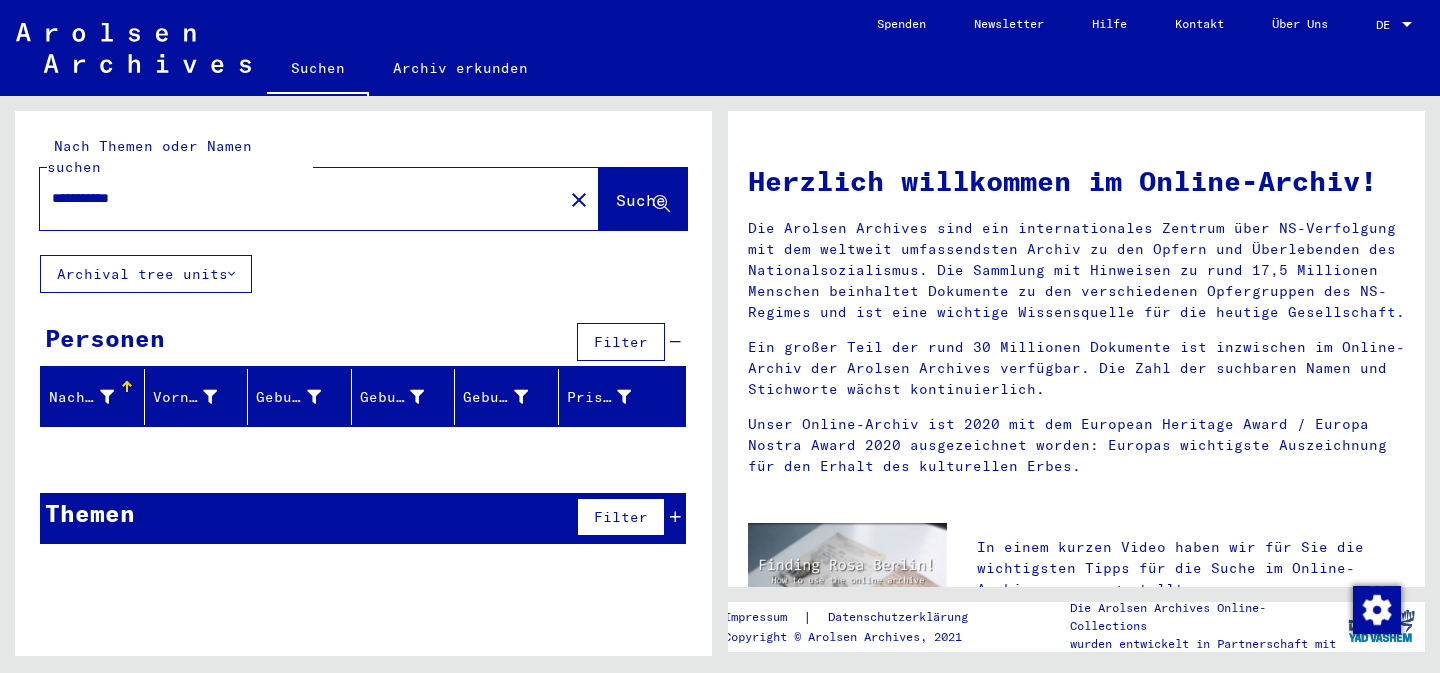 type on "**********" 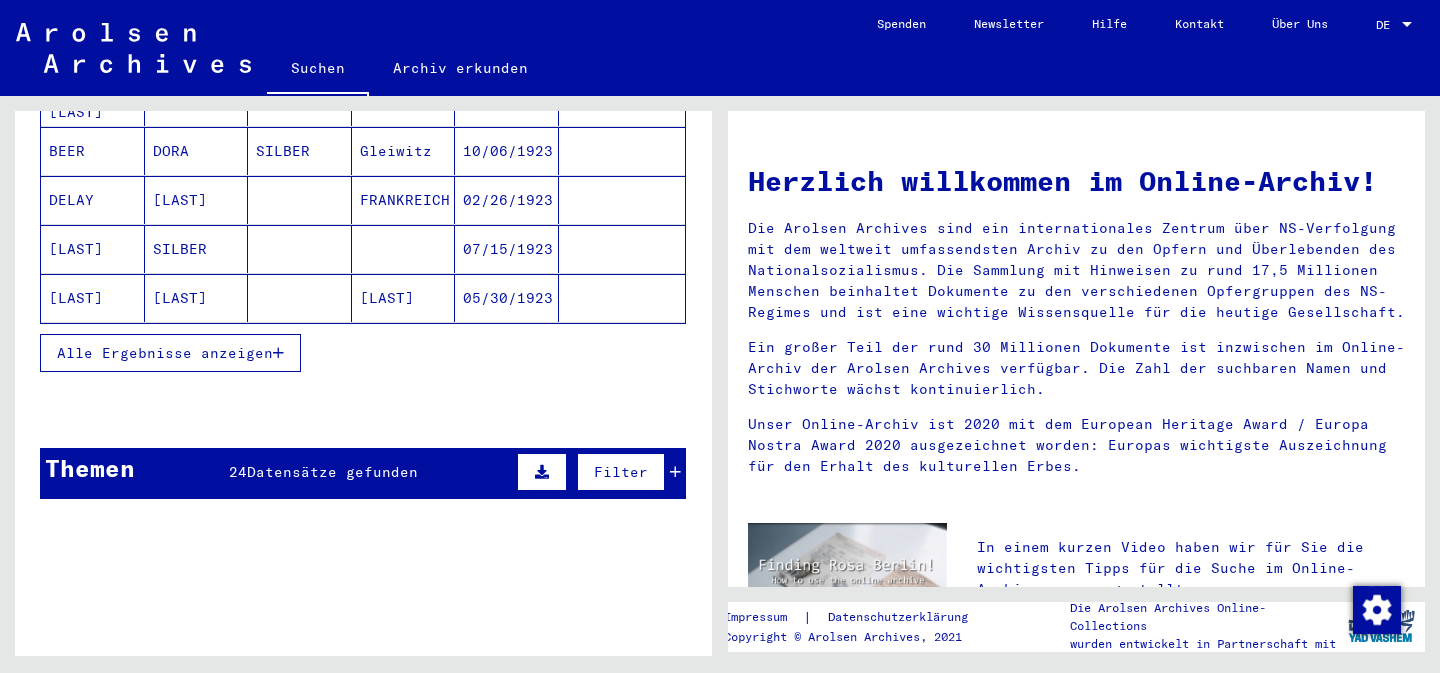 scroll, scrollTop: 411, scrollLeft: 0, axis: vertical 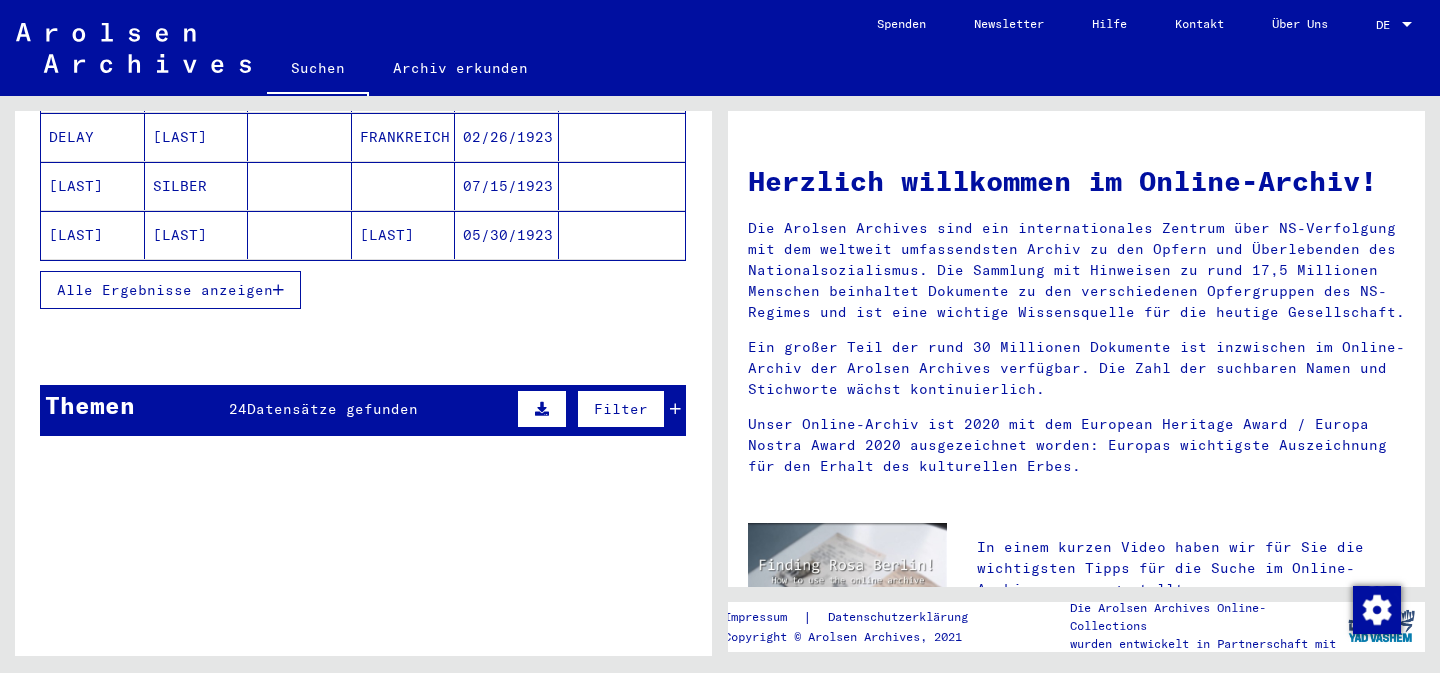 click on "Alle Ergebnisse anzeigen" at bounding box center [165, 290] 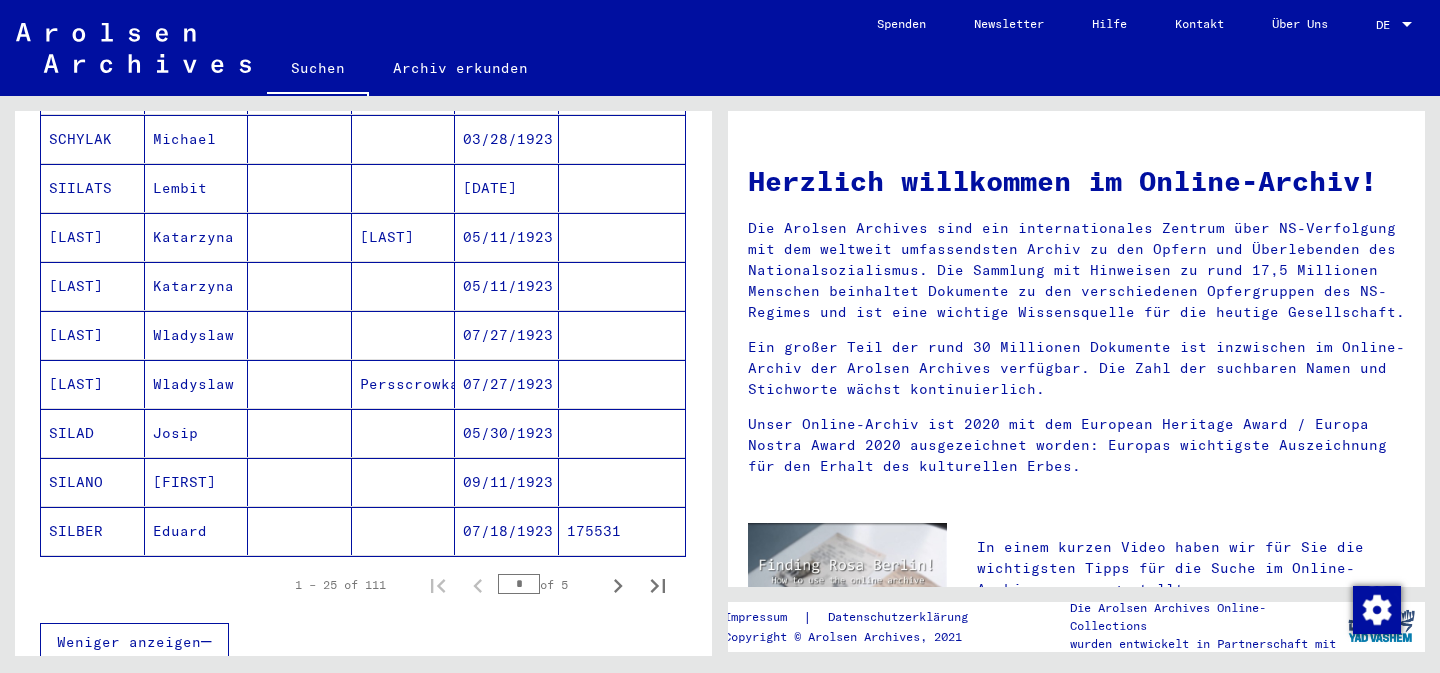 scroll, scrollTop: 1152, scrollLeft: 0, axis: vertical 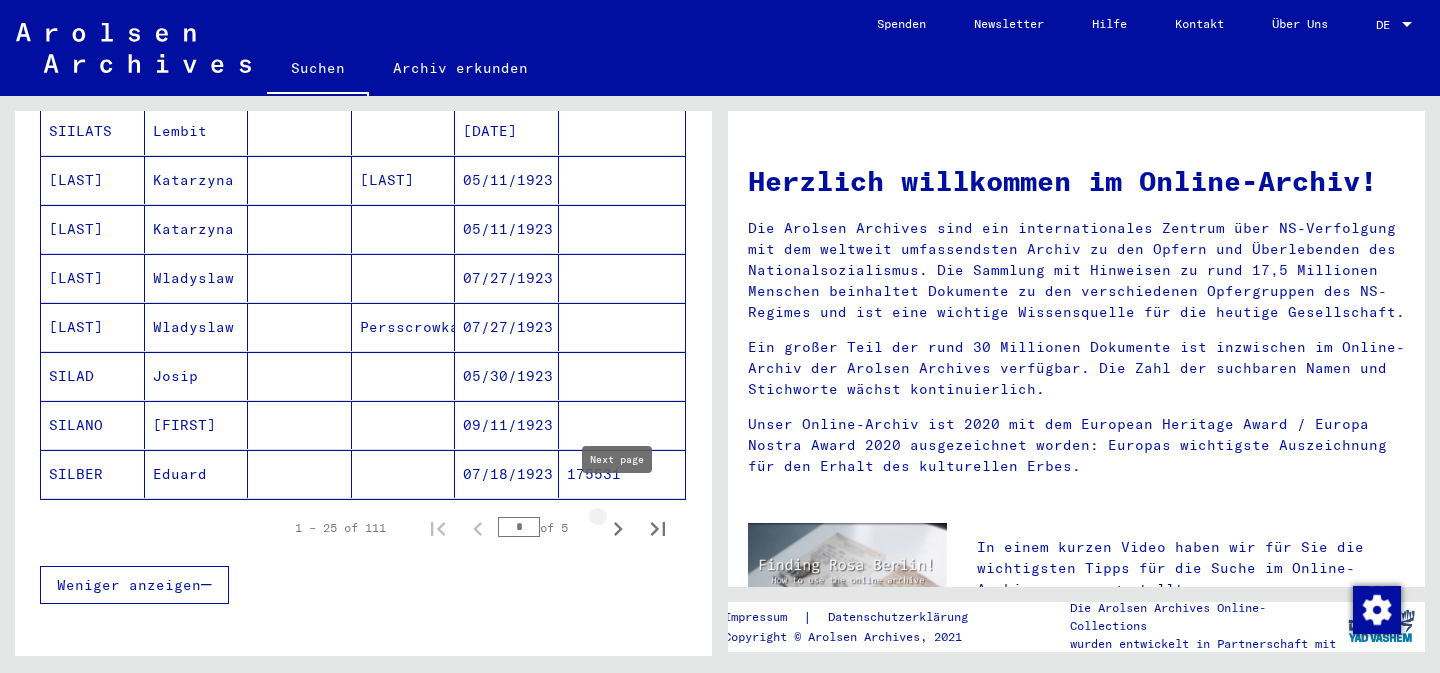 click 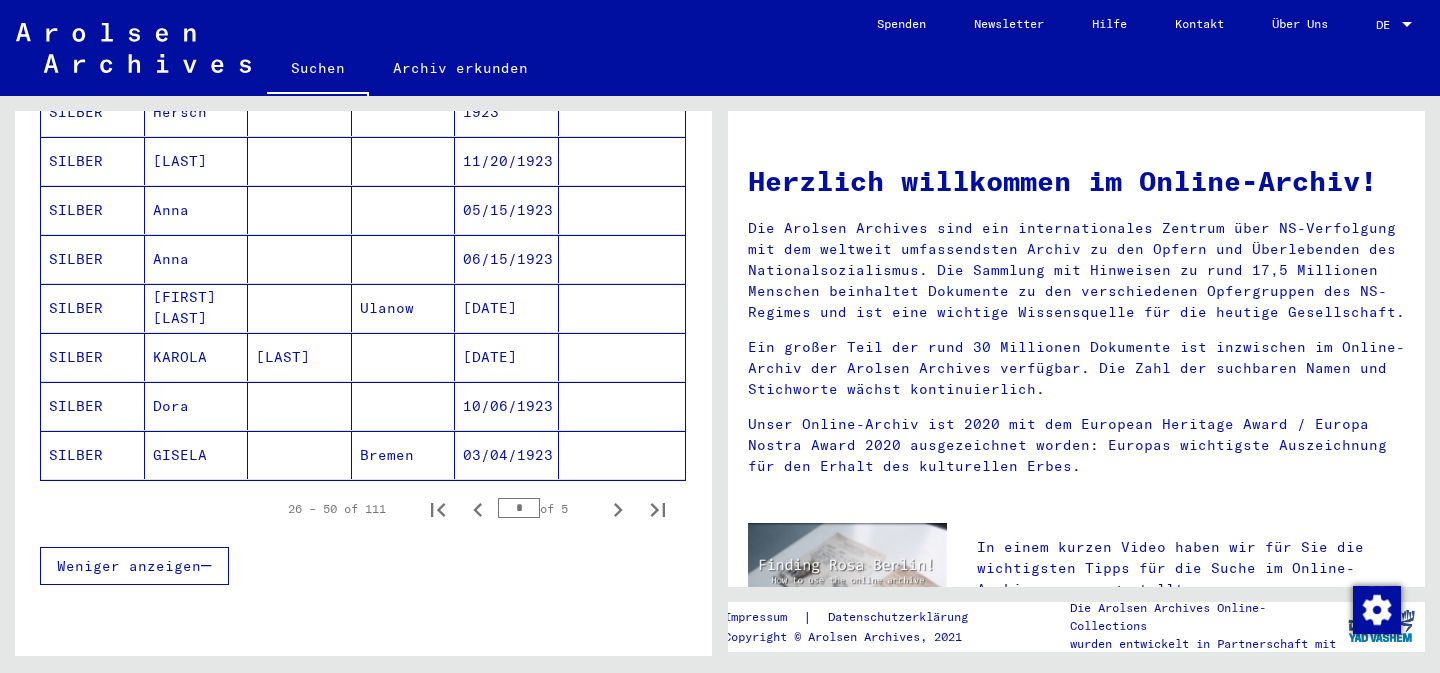 scroll, scrollTop: 1197, scrollLeft: 0, axis: vertical 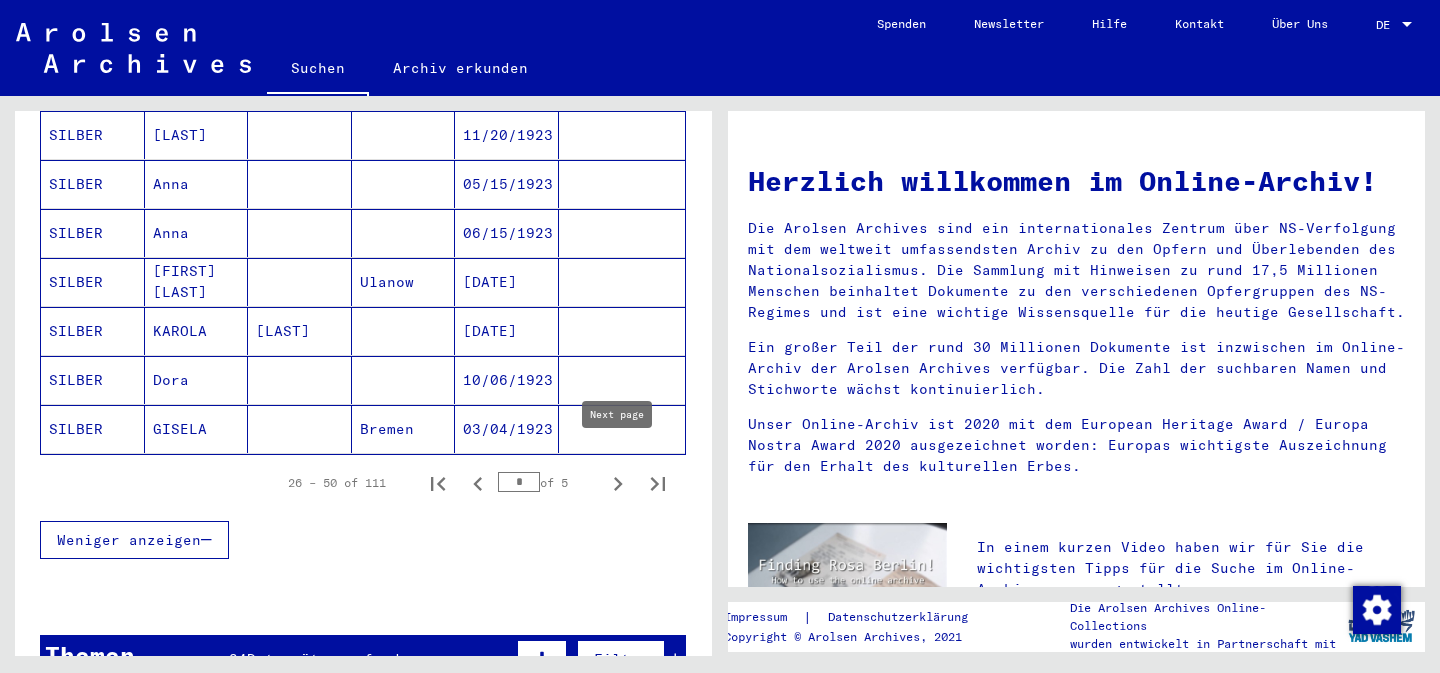 click 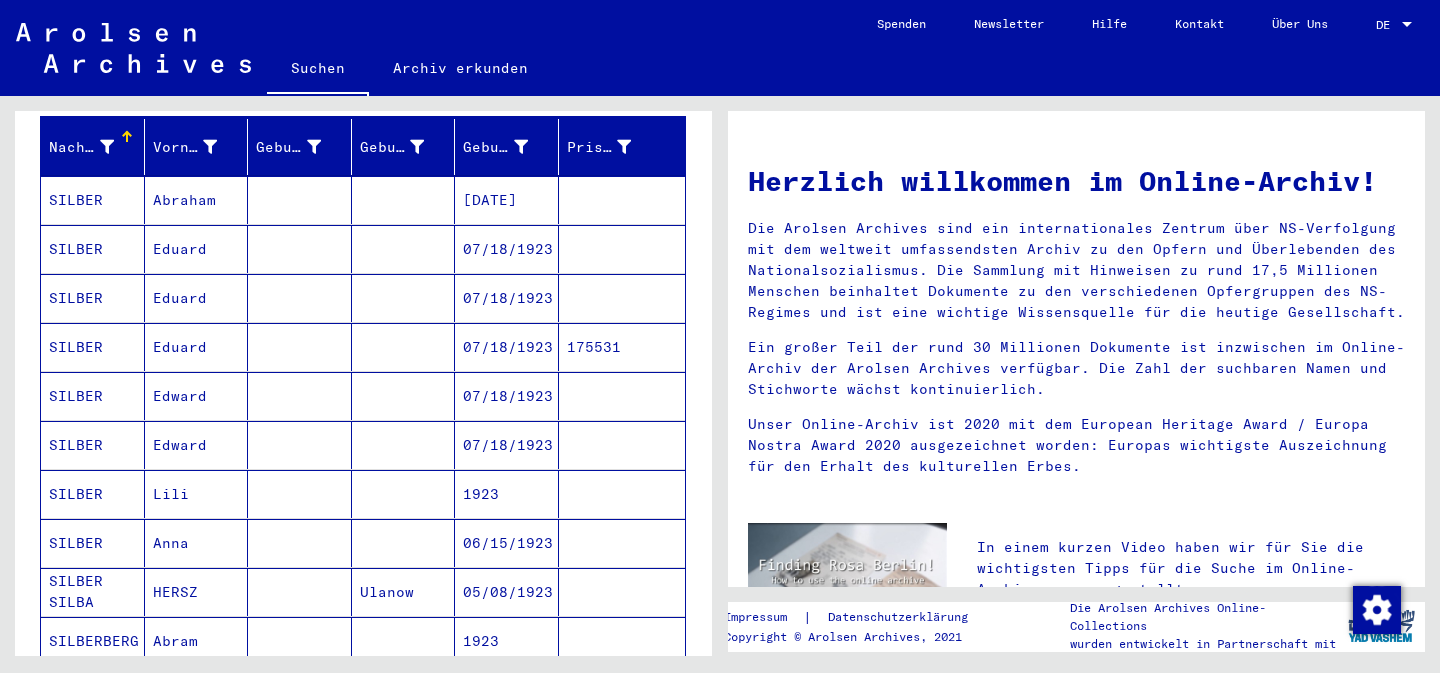 scroll, scrollTop: 254, scrollLeft: 0, axis: vertical 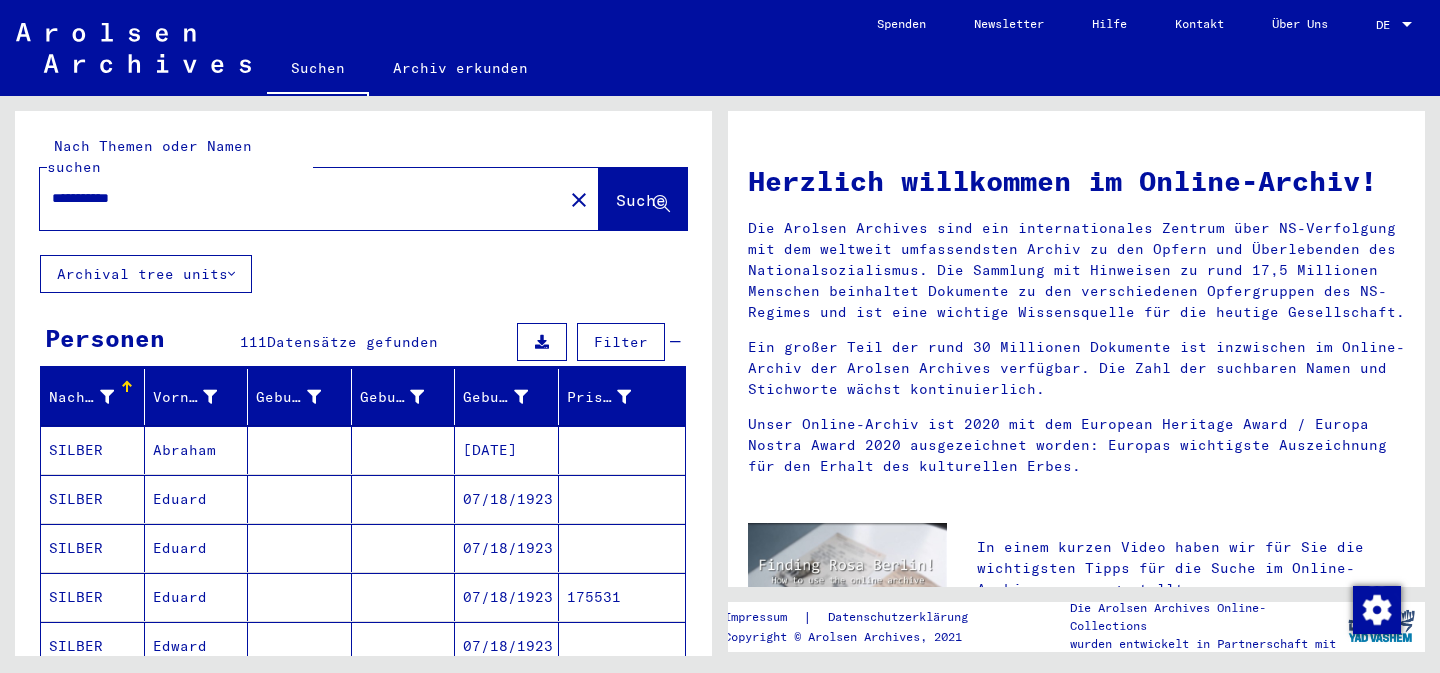 click on "**********" at bounding box center (295, 198) 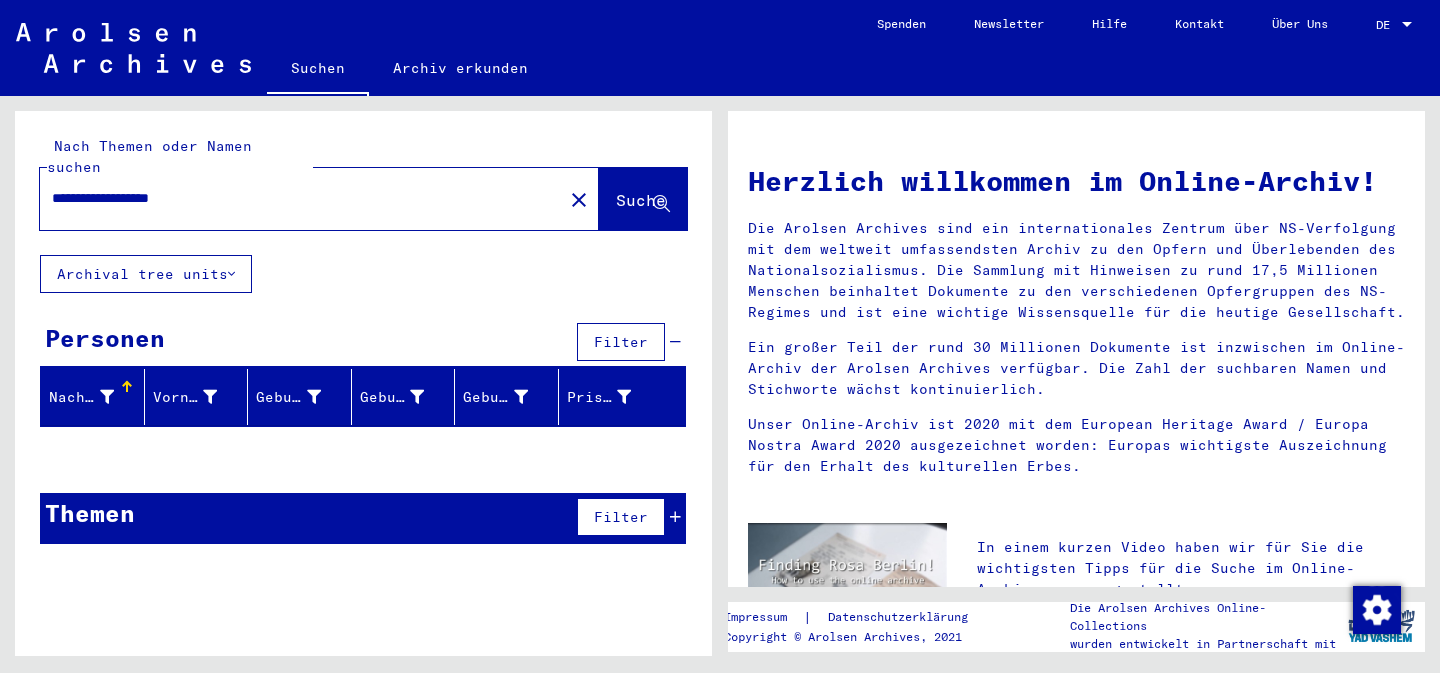 click on "**********" at bounding box center (295, 198) 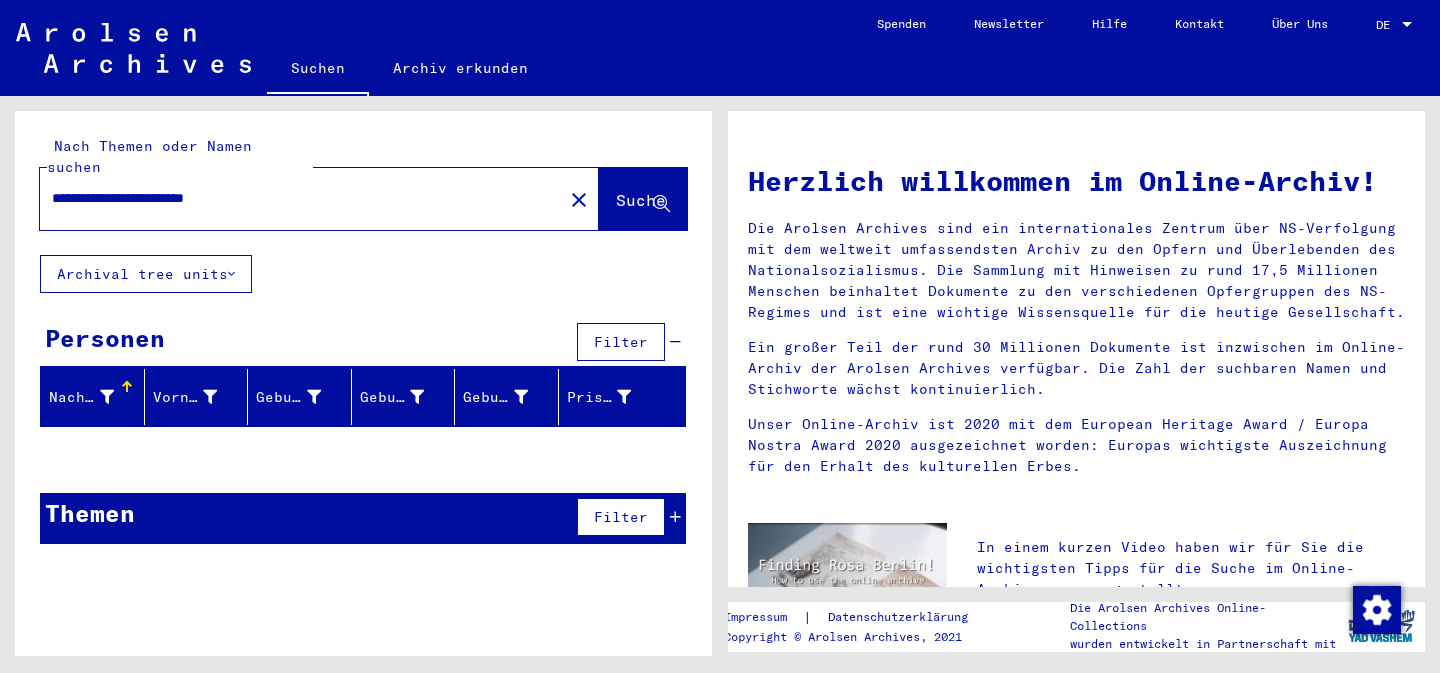 drag, startPoint x: 223, startPoint y: 182, endPoint x: 116, endPoint y: 181, distance: 107.00467 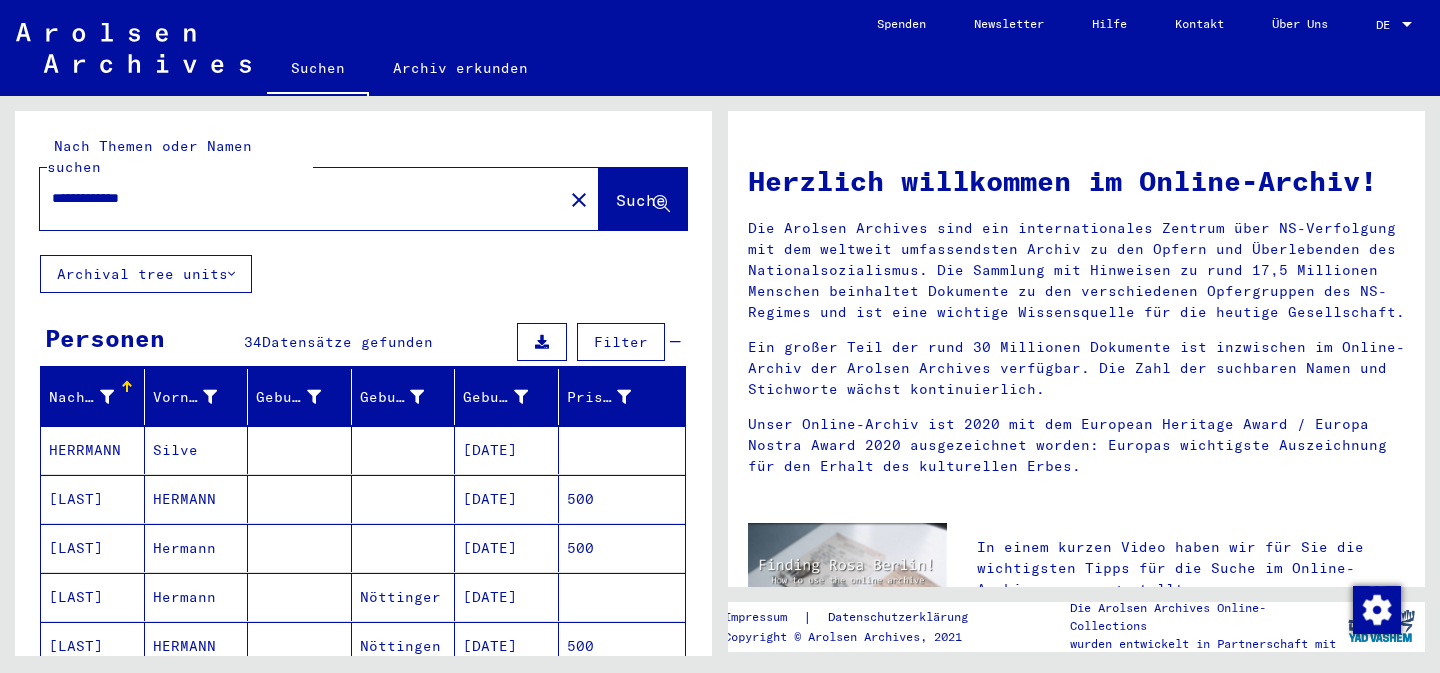 click on "**********" at bounding box center [295, 198] 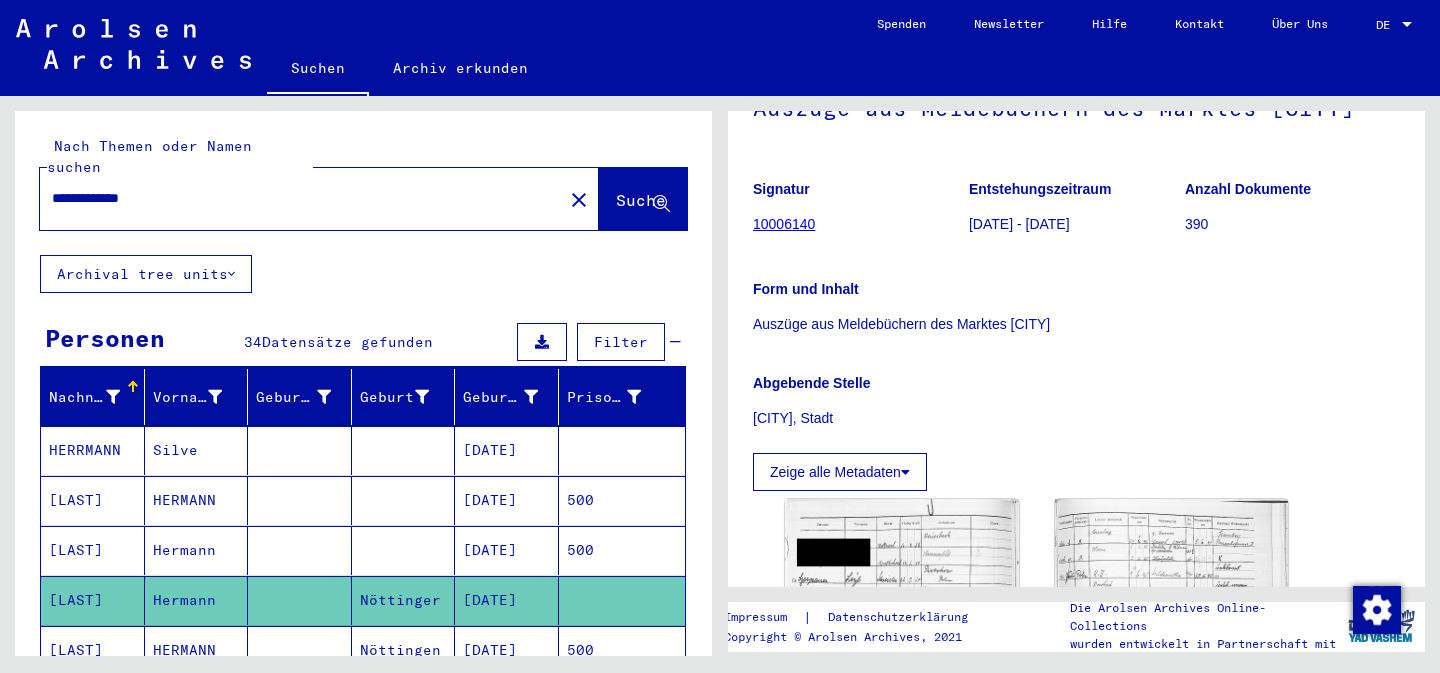 scroll, scrollTop: 237, scrollLeft: 0, axis: vertical 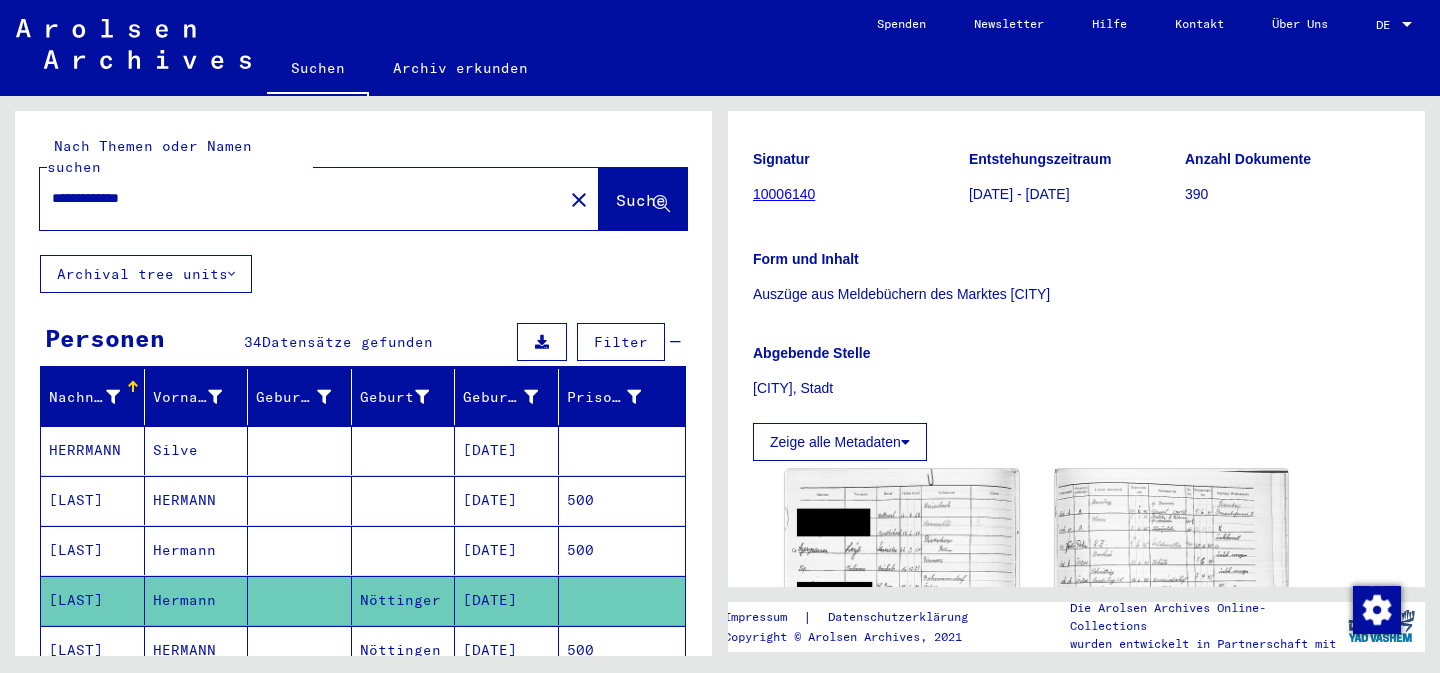 click on "[DATE]" at bounding box center [507, 600] 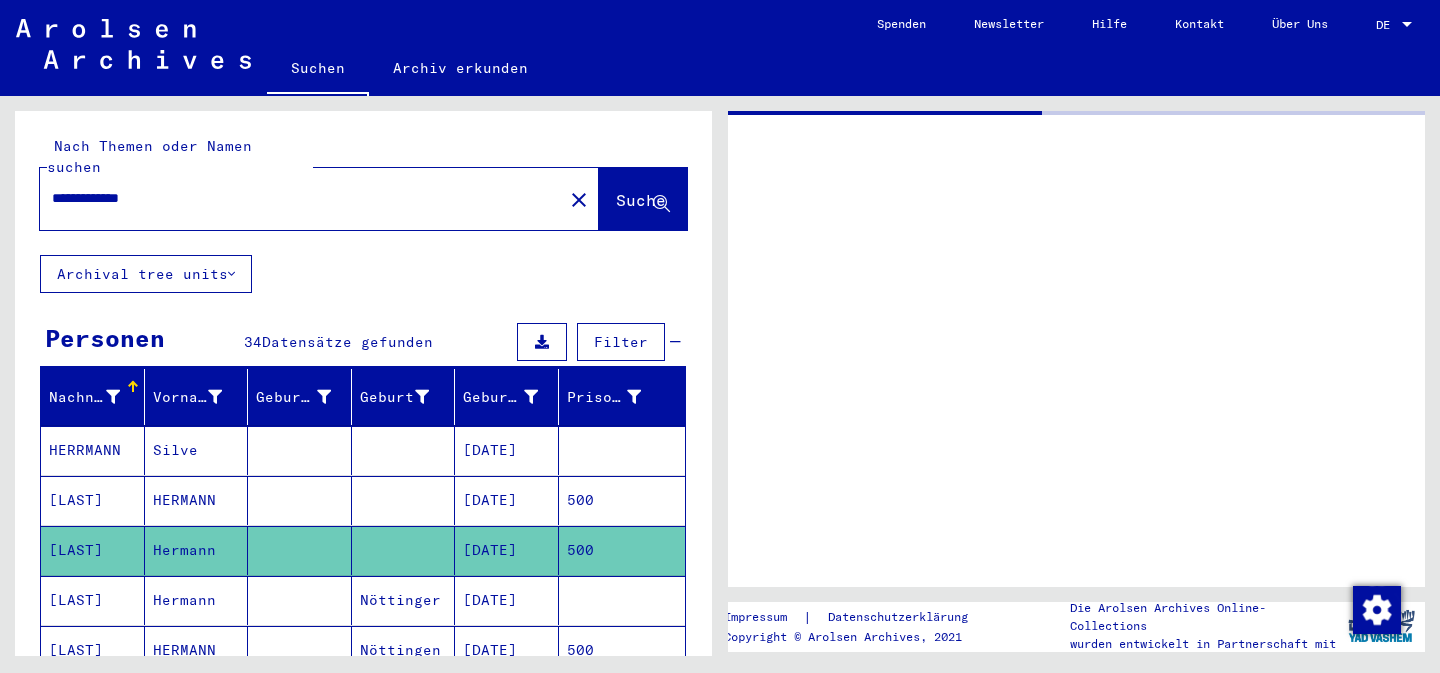 scroll, scrollTop: 0, scrollLeft: 0, axis: both 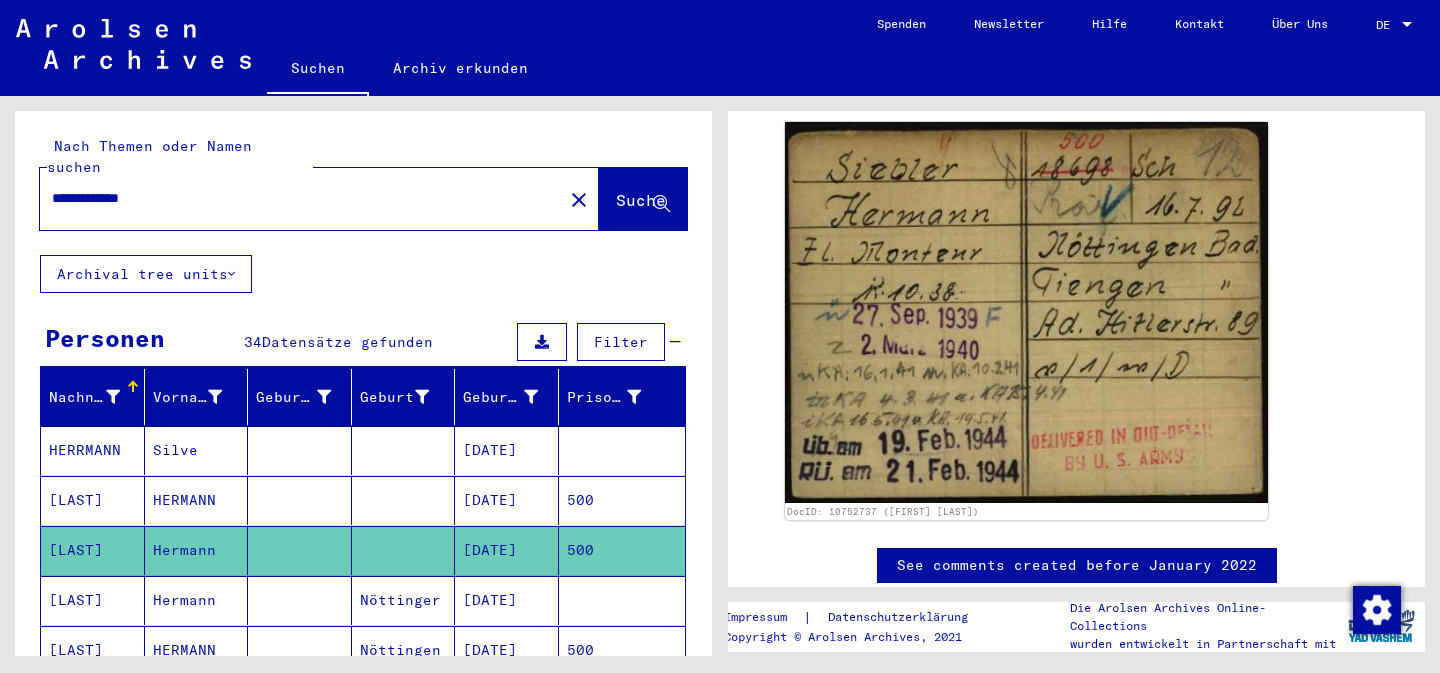 click on "[DATE]" at bounding box center (507, 550) 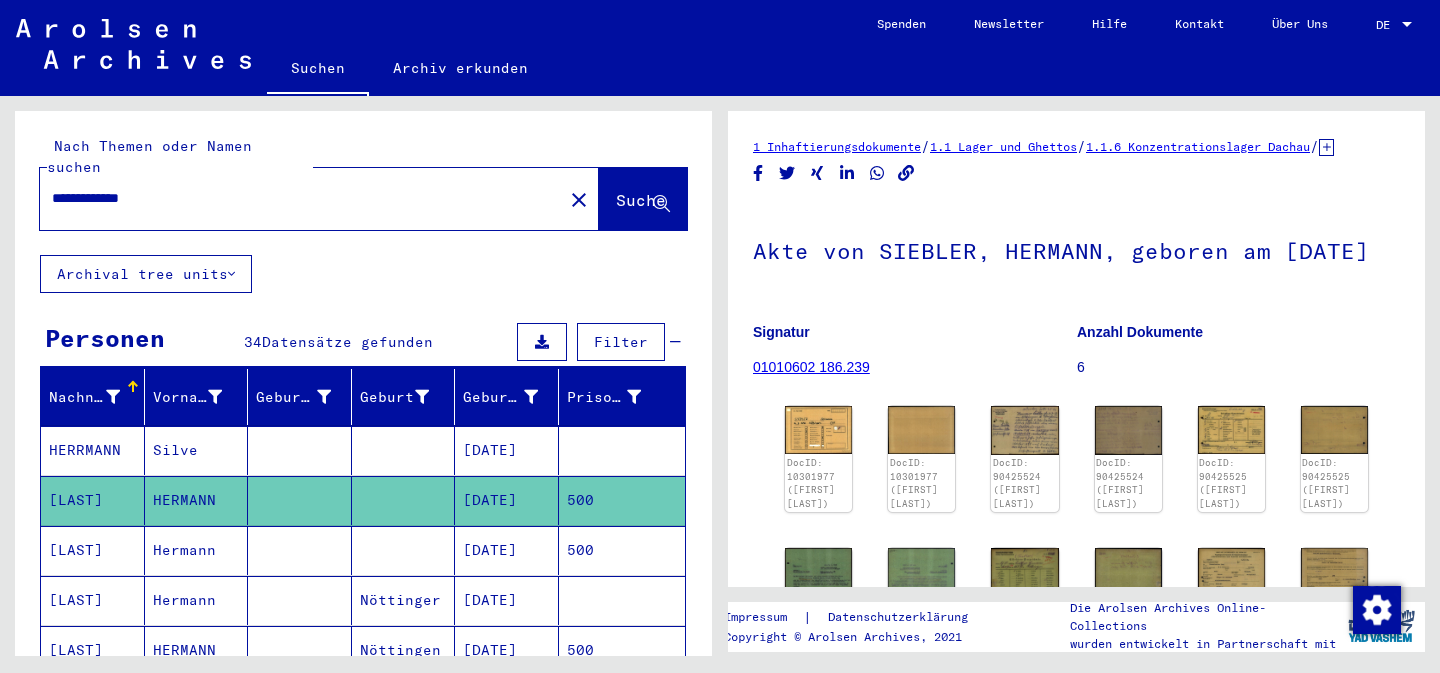 scroll, scrollTop: 0, scrollLeft: 0, axis: both 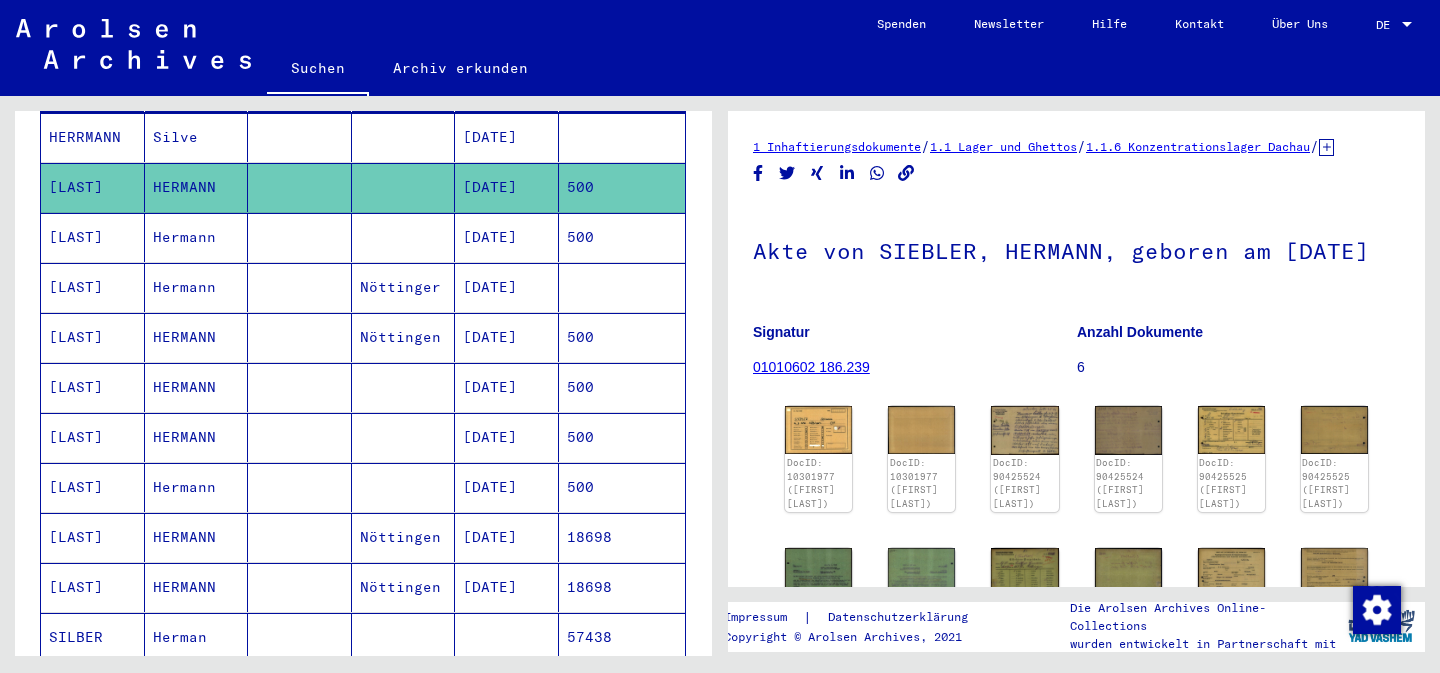 click on "[DATE]" at bounding box center [507, 587] 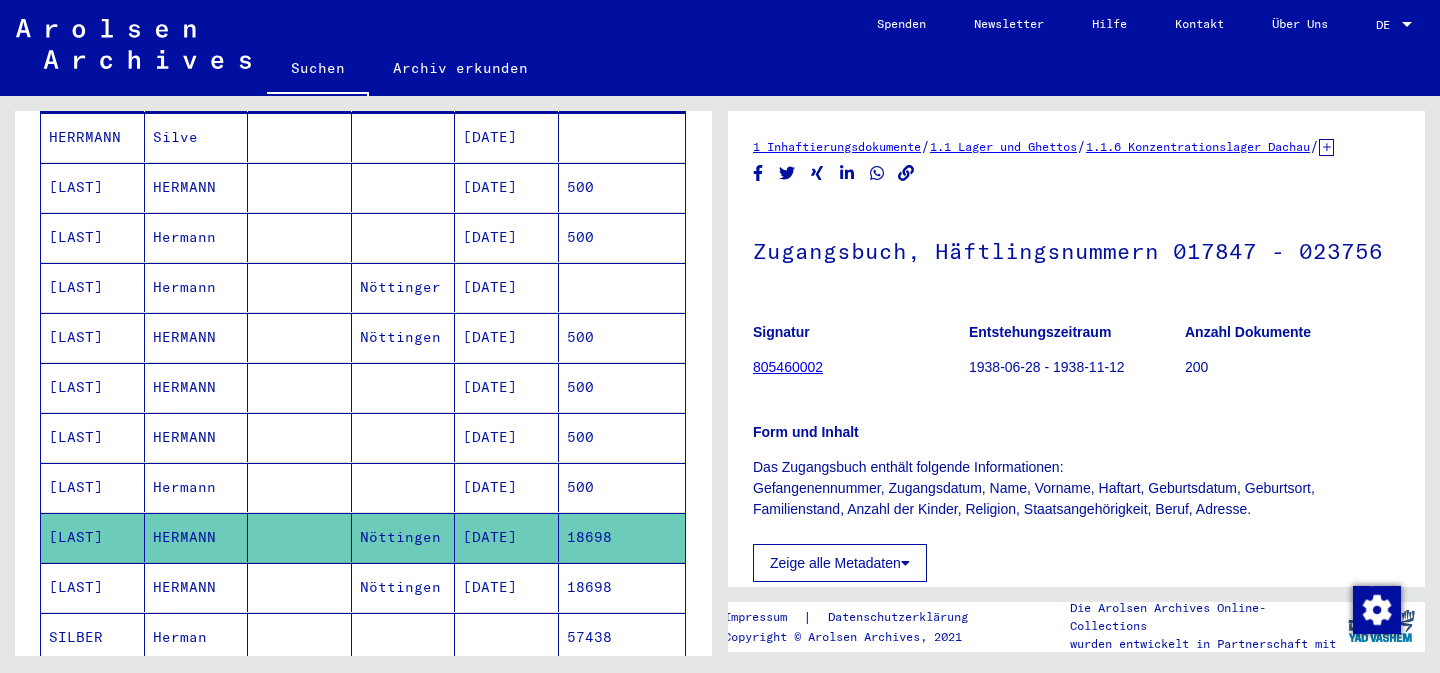 scroll, scrollTop: 0, scrollLeft: 0, axis: both 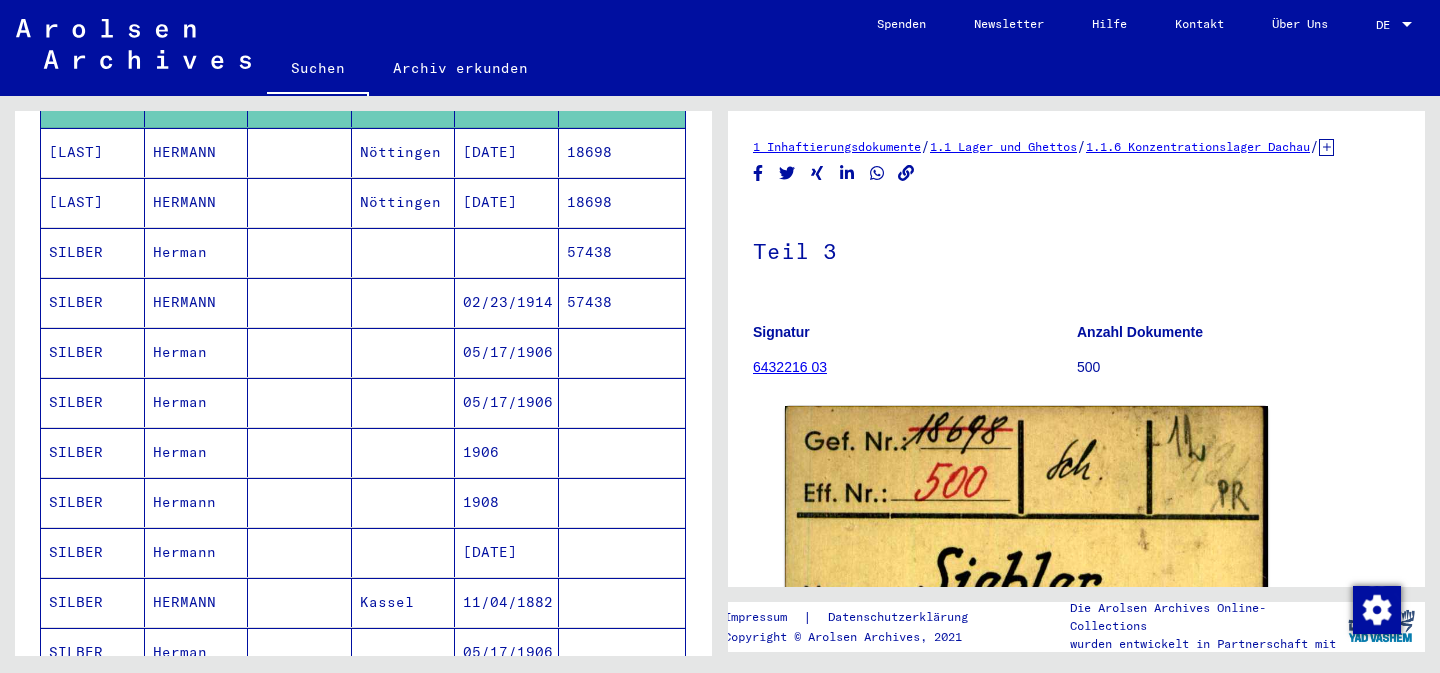 click at bounding box center (404, 402) 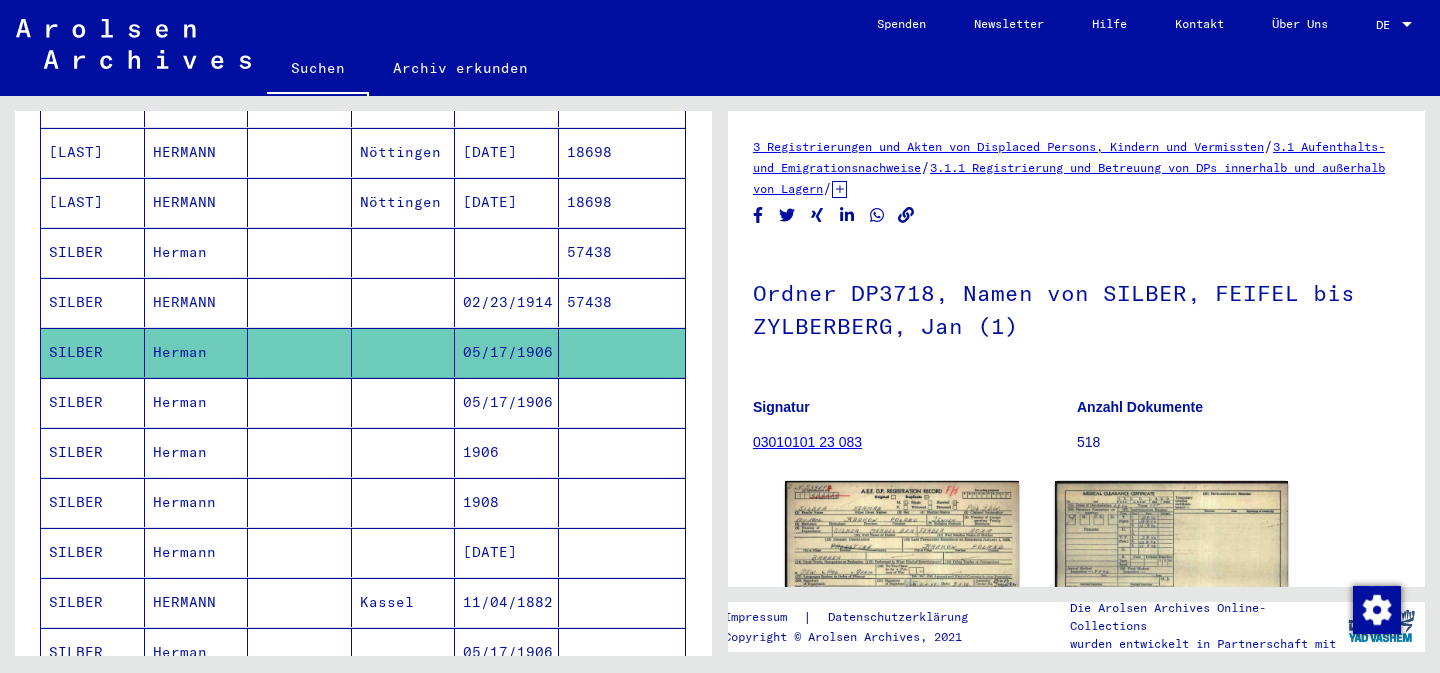 scroll, scrollTop: 0, scrollLeft: 0, axis: both 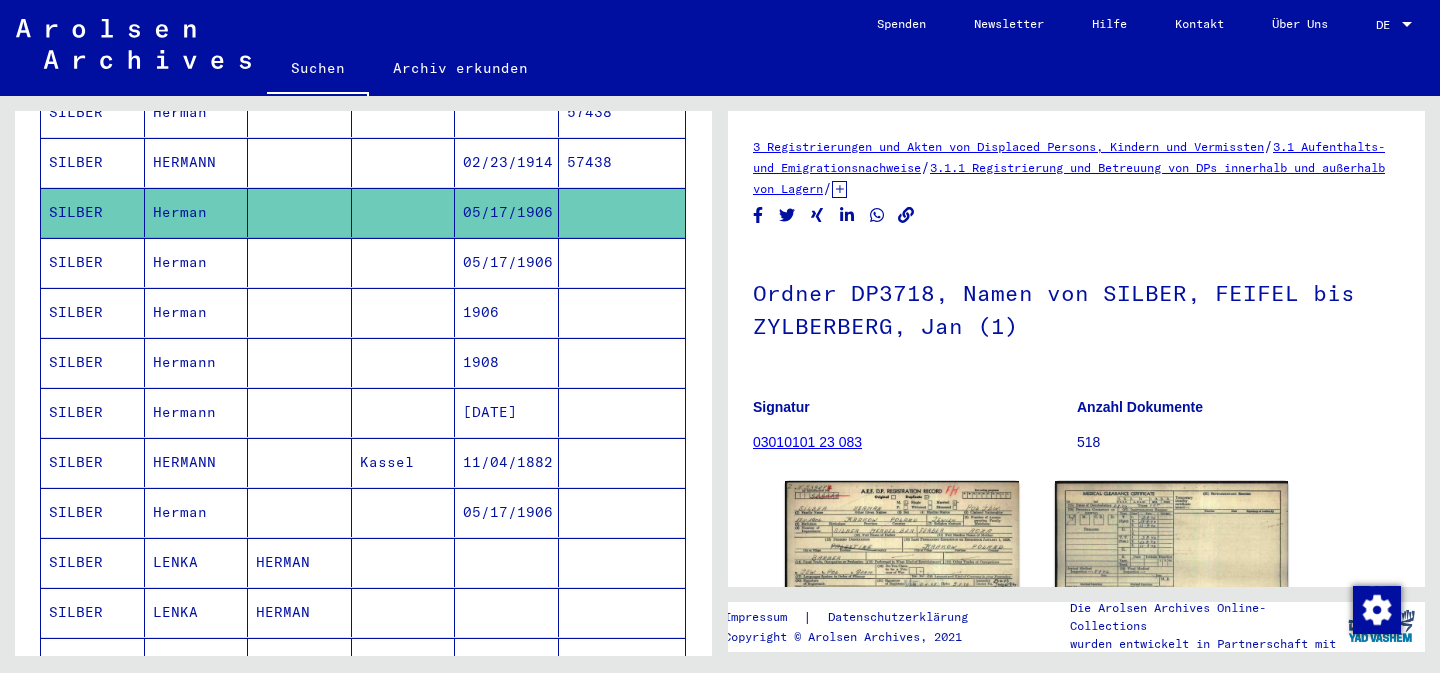 click on "05/17/1906" 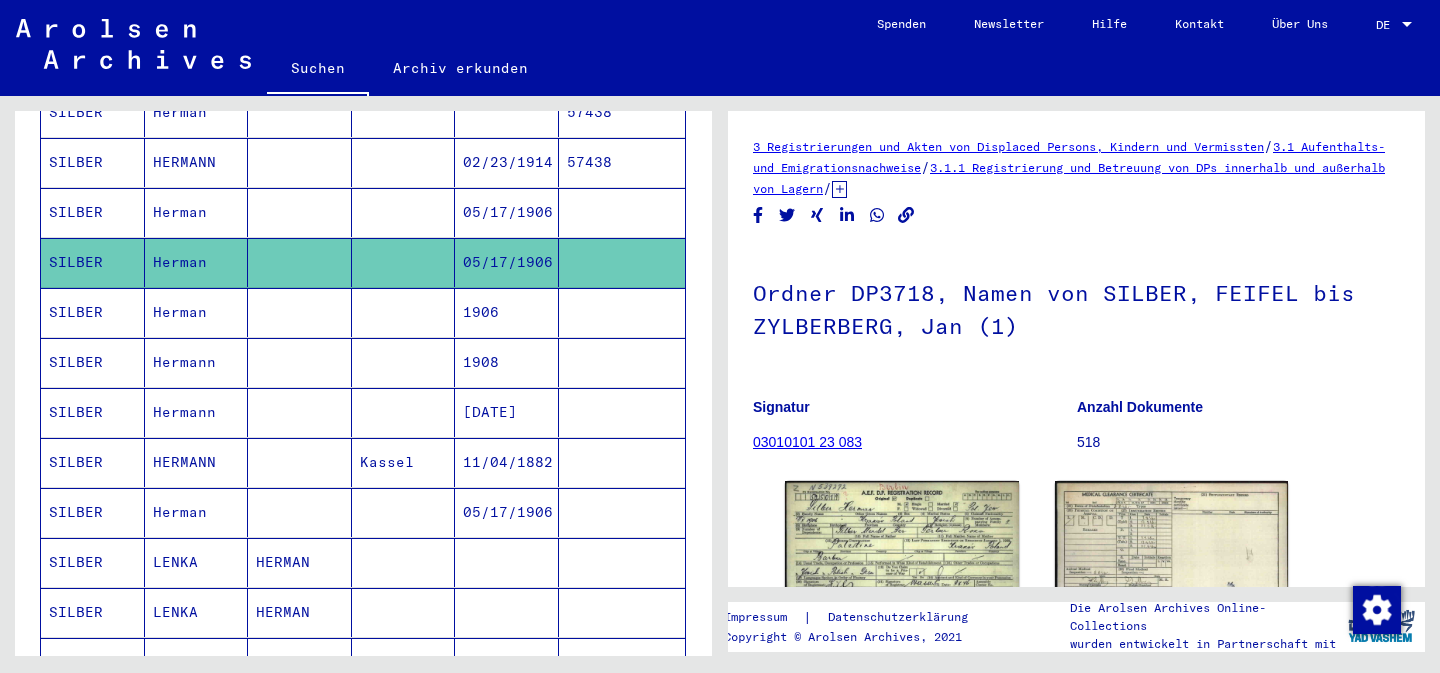 scroll, scrollTop: 0, scrollLeft: 0, axis: both 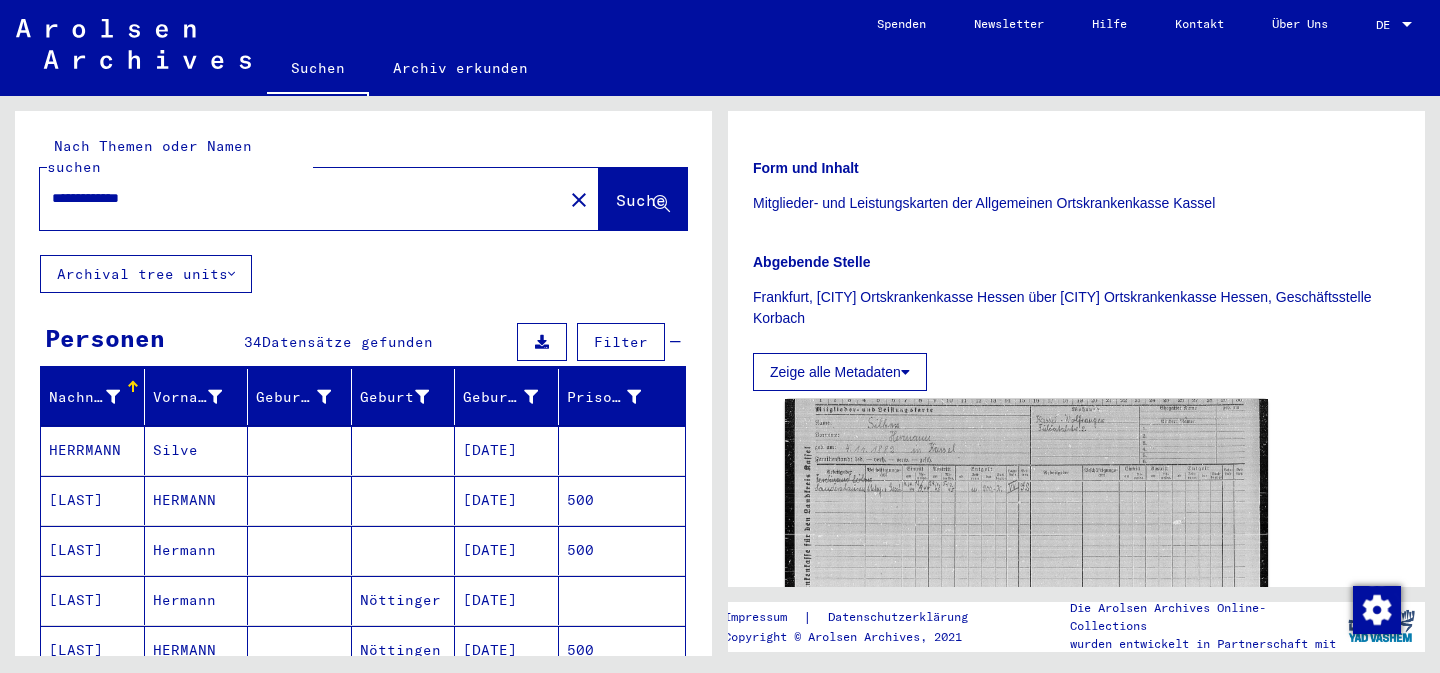 click on "**********" at bounding box center [301, 198] 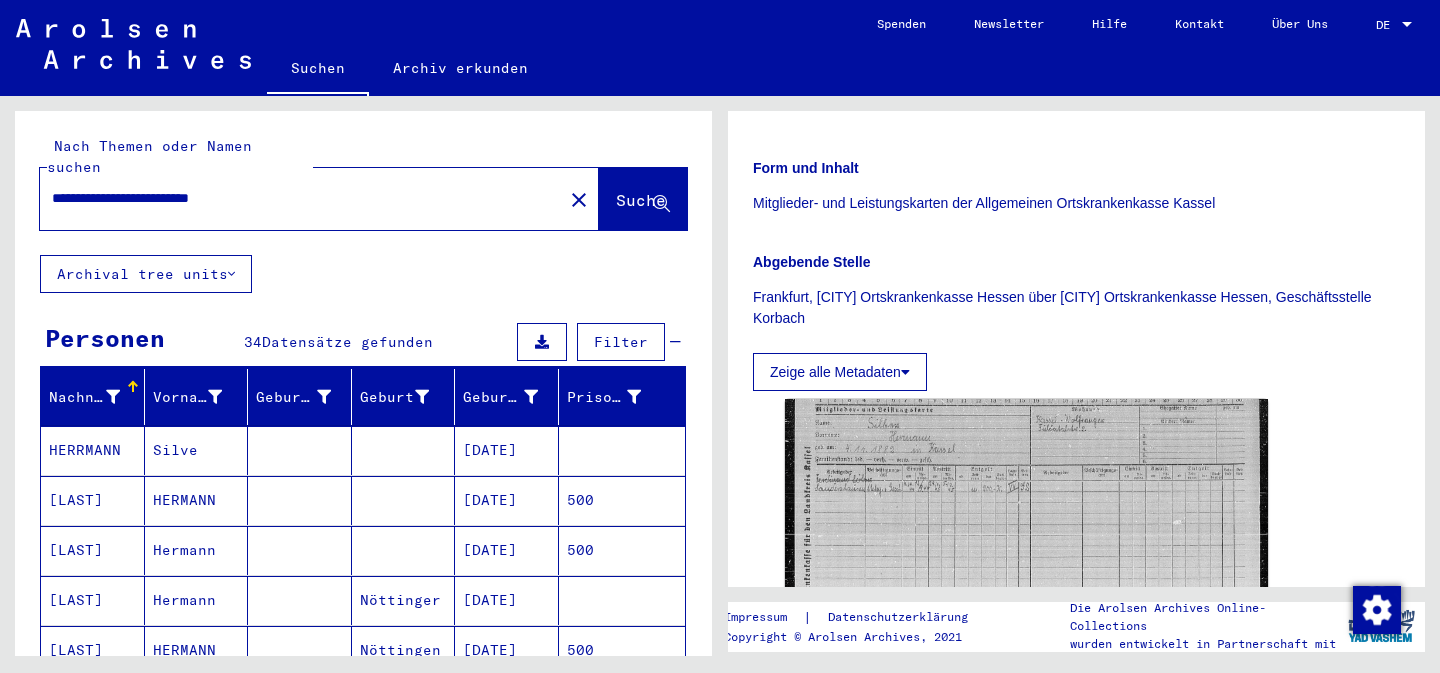 type on "**********" 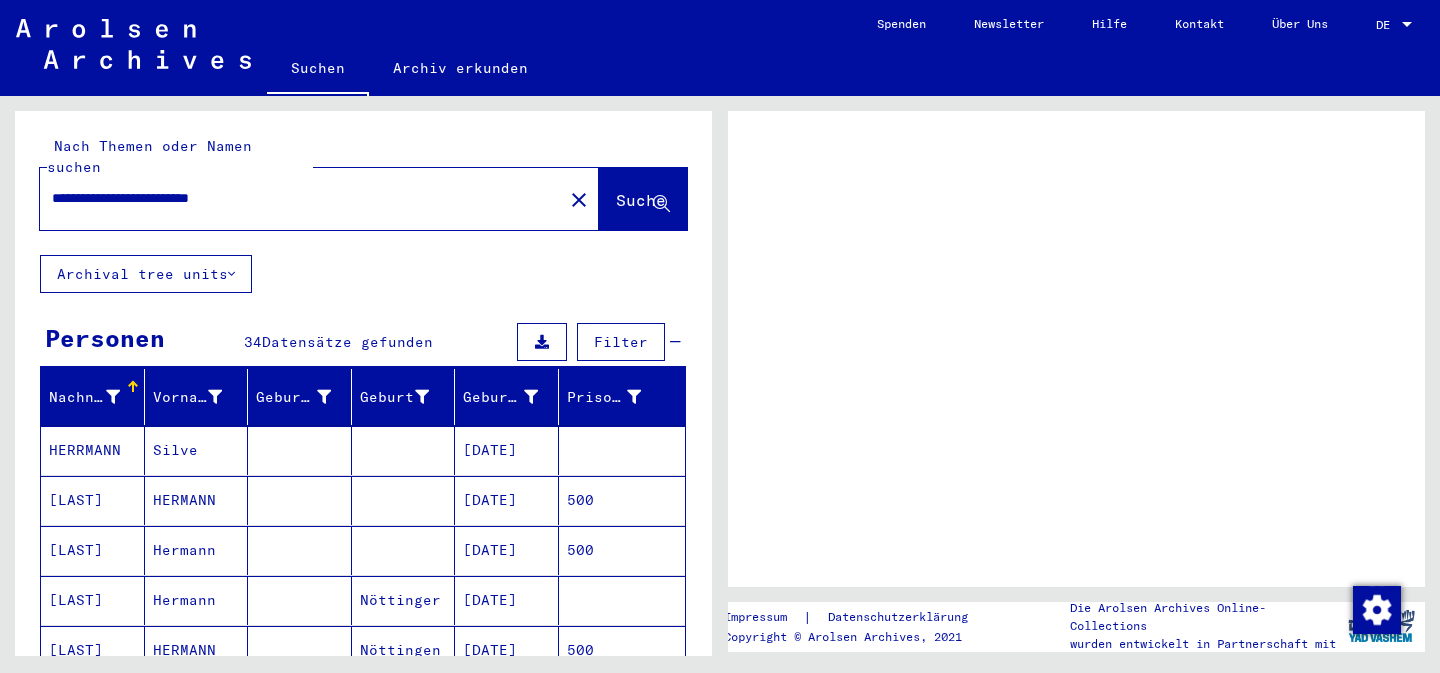 scroll, scrollTop: 0, scrollLeft: 0, axis: both 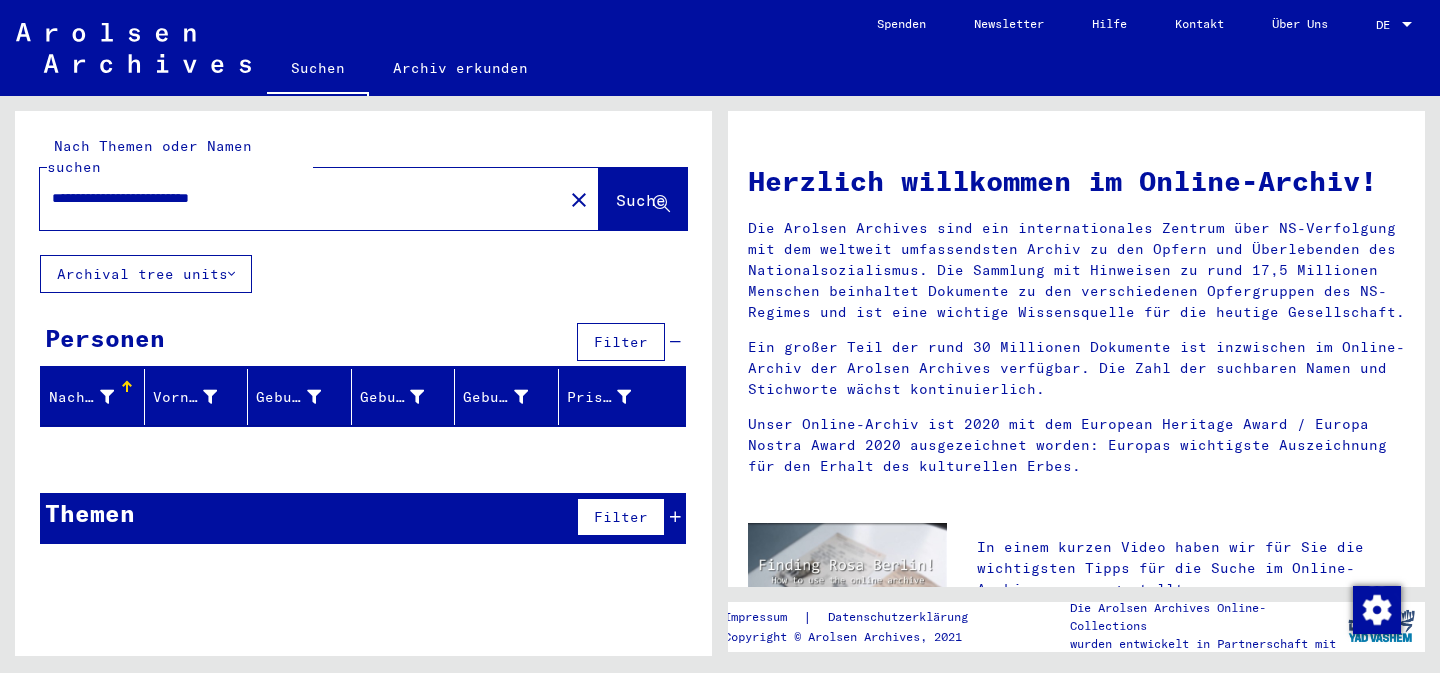 click on "**********" at bounding box center (295, 198) 